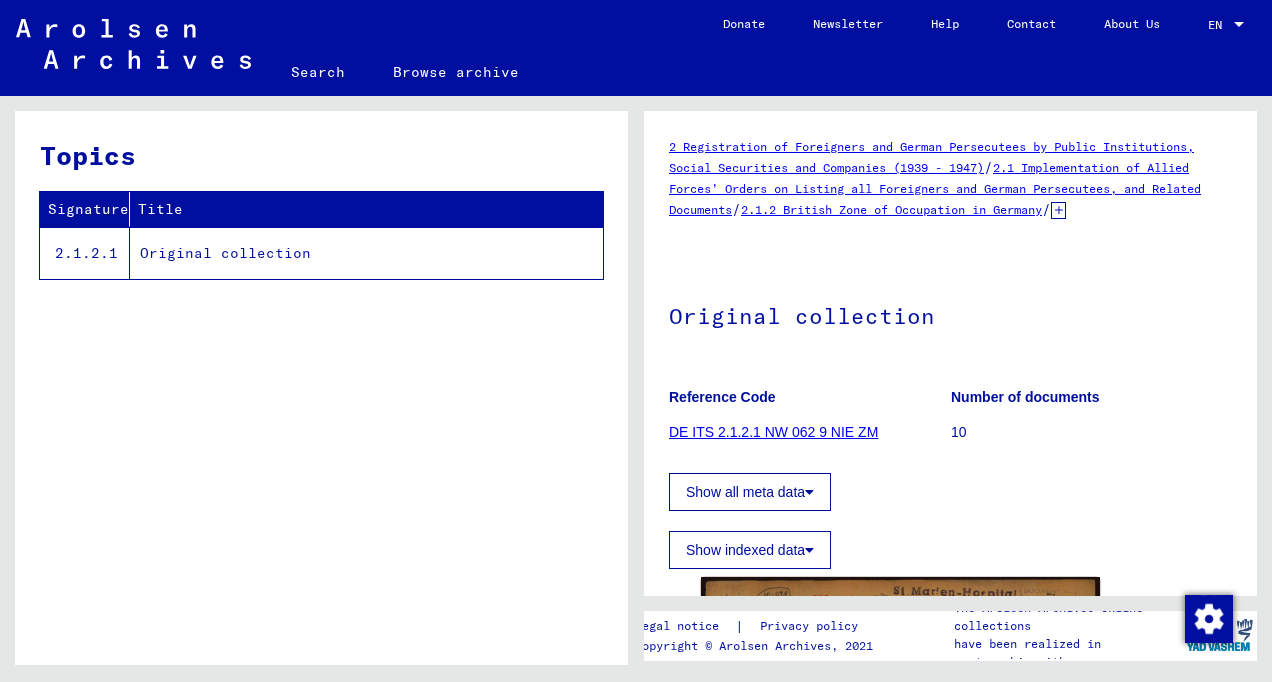 scroll, scrollTop: 0, scrollLeft: 0, axis: both 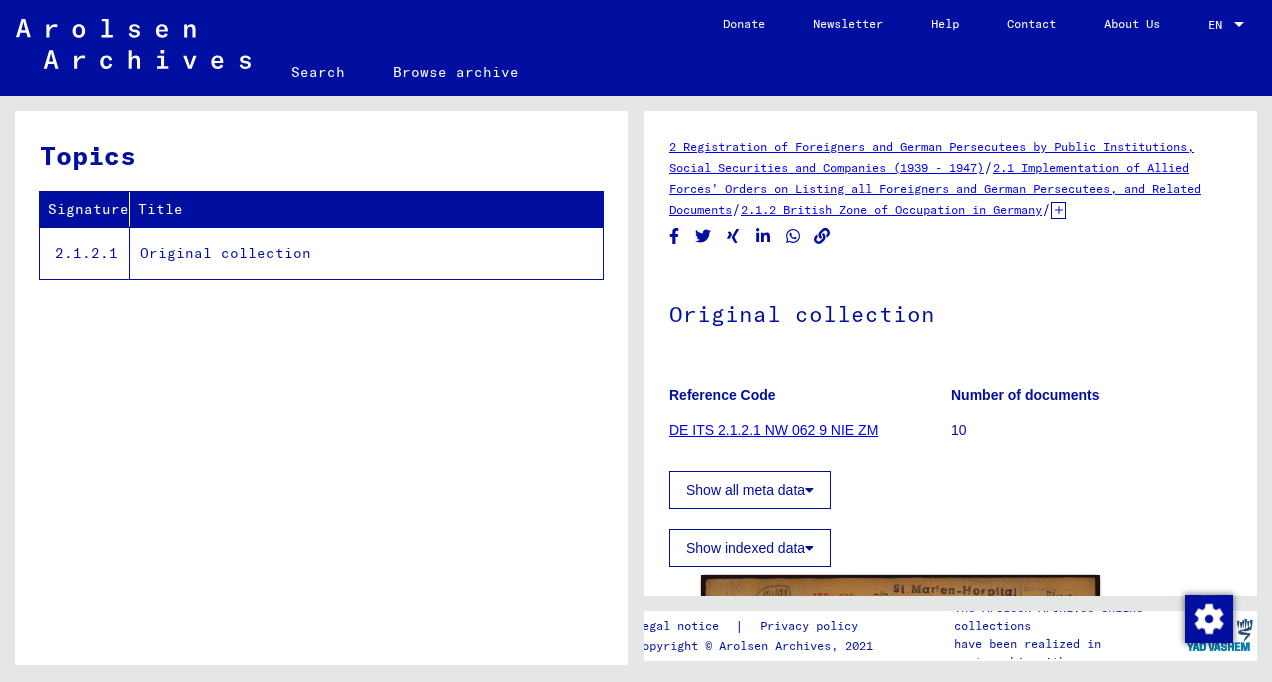 click on "2 Registration of Foreigners and German Persecutees by Public Institutions, Social Securities and Companies (1939 - 1947)" 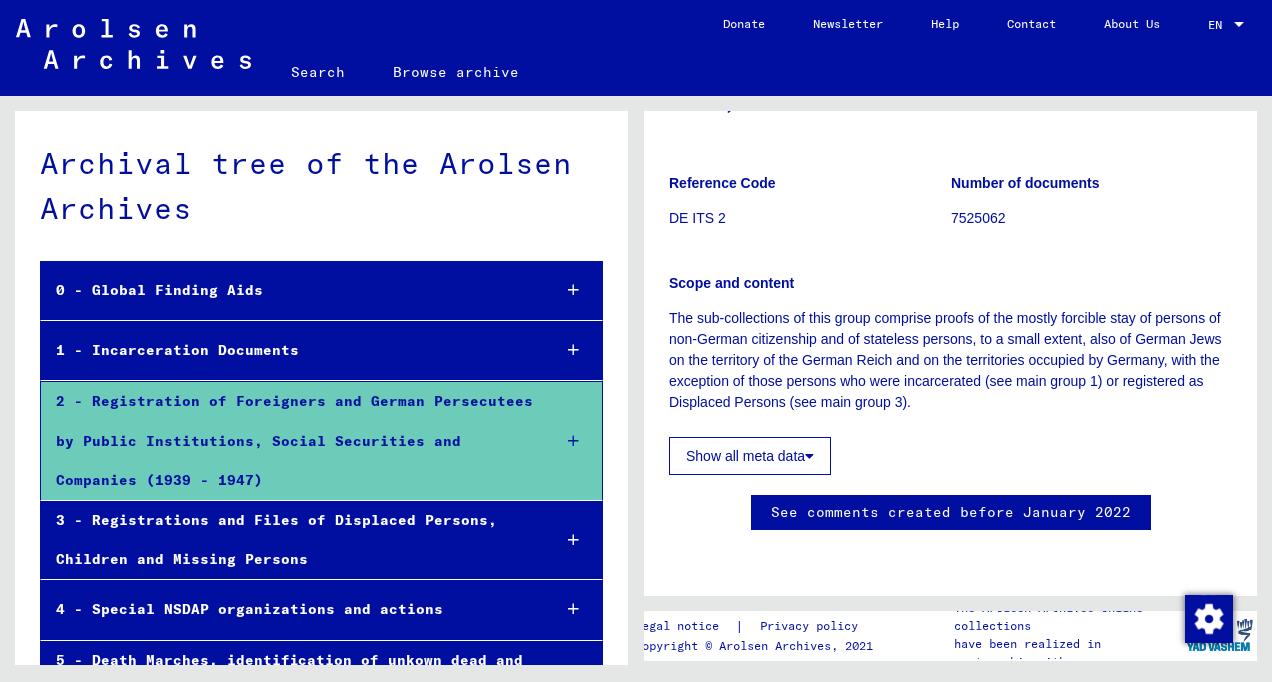 scroll, scrollTop: 300, scrollLeft: 0, axis: vertical 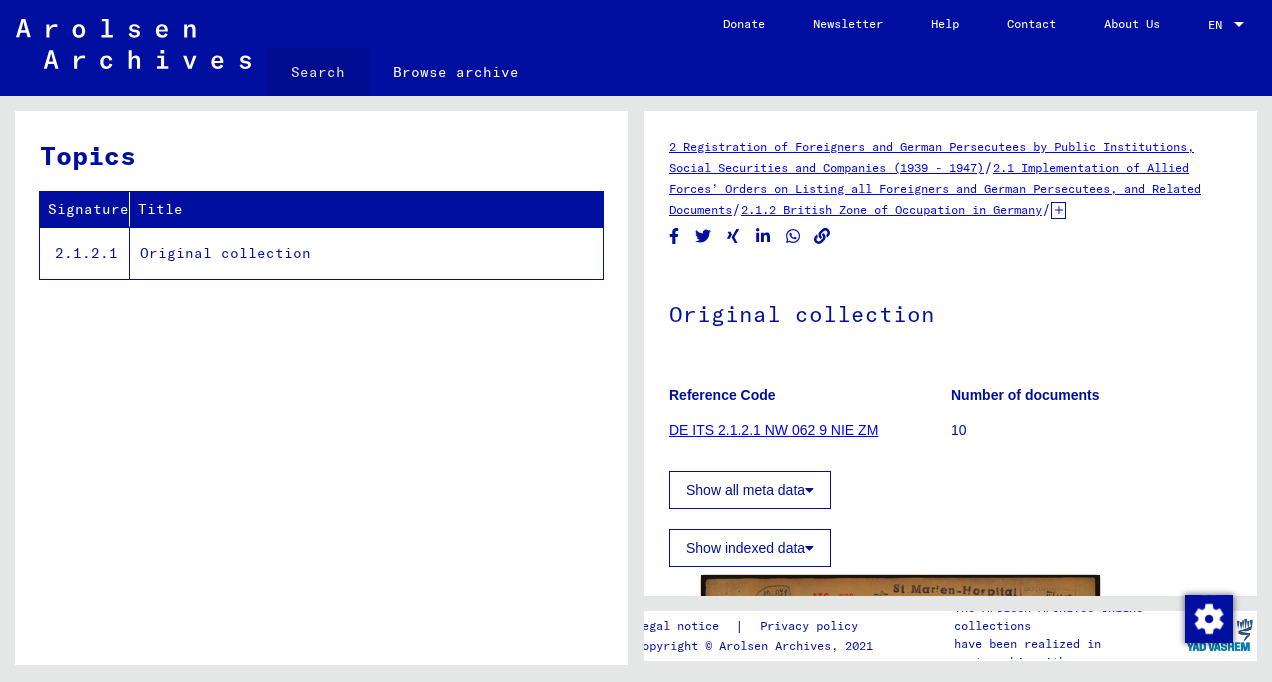 click on "Search" 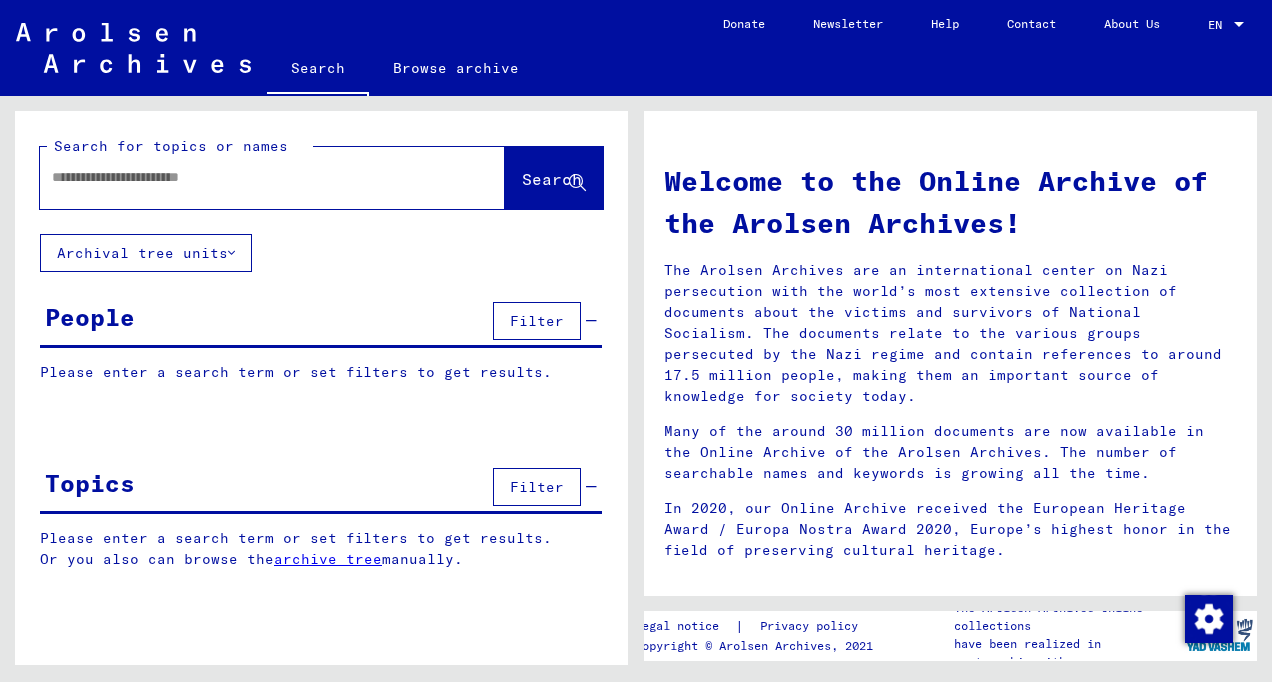 click at bounding box center [248, 177] 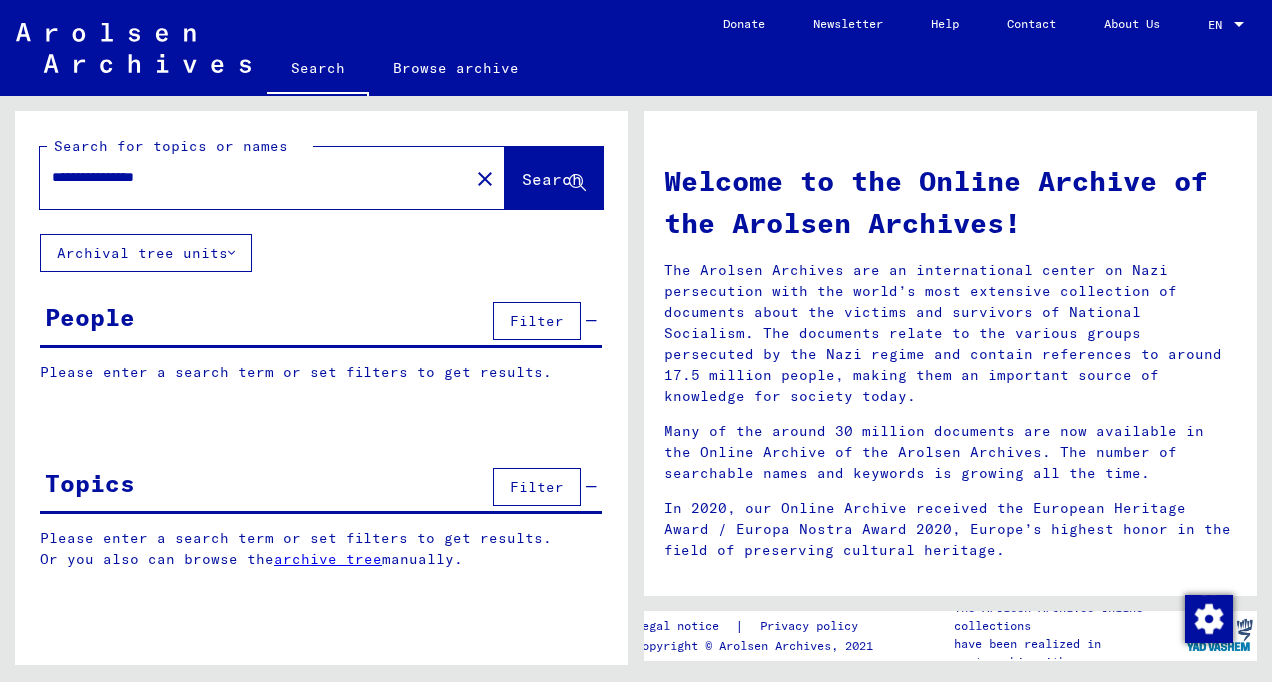 type on "**********" 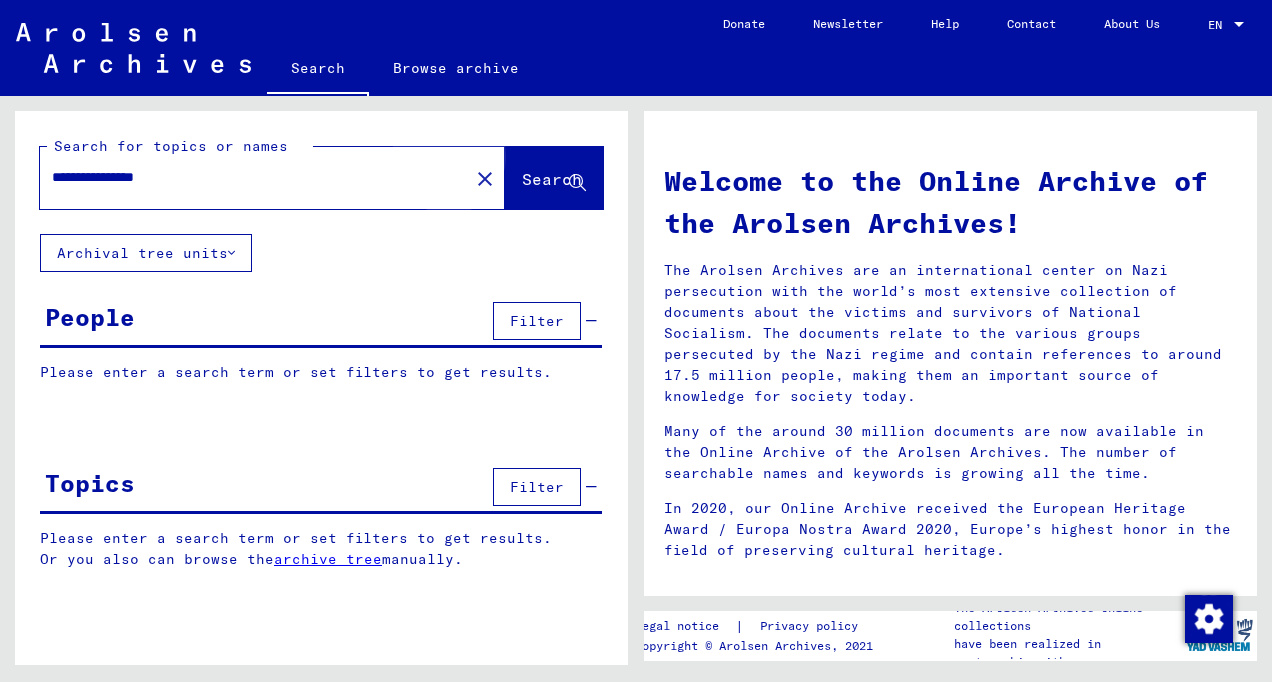 click on "Search" 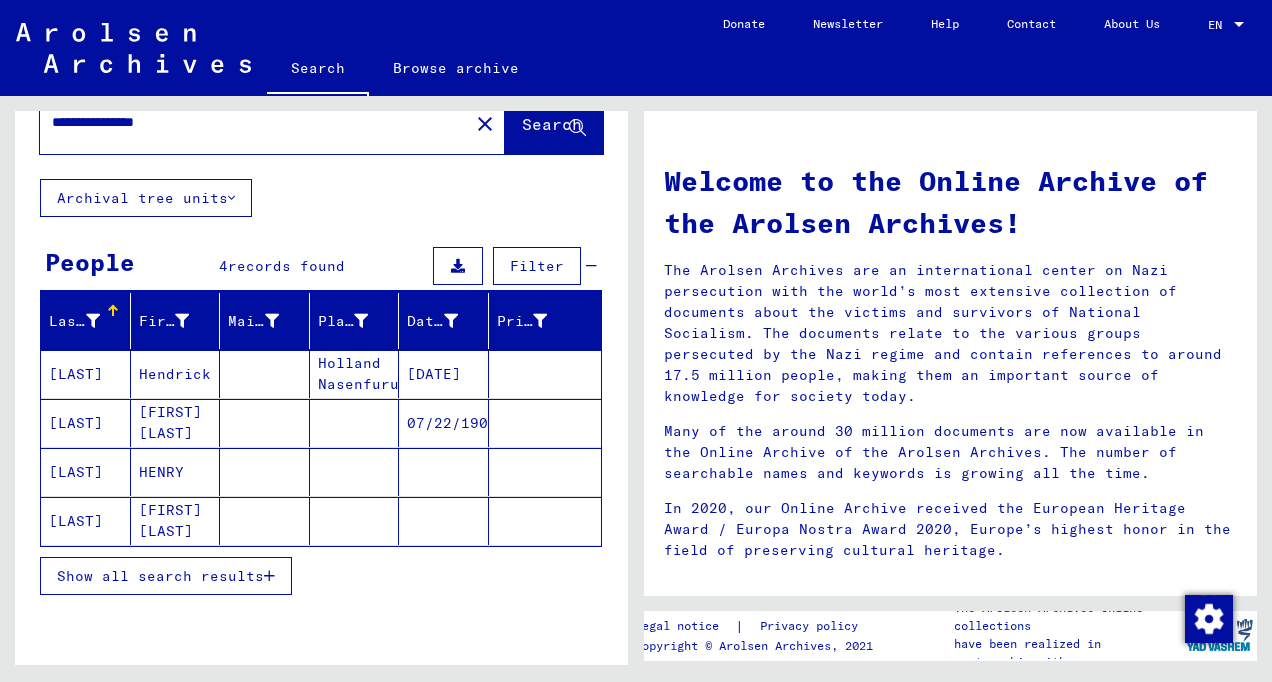 scroll, scrollTop: 39, scrollLeft: 0, axis: vertical 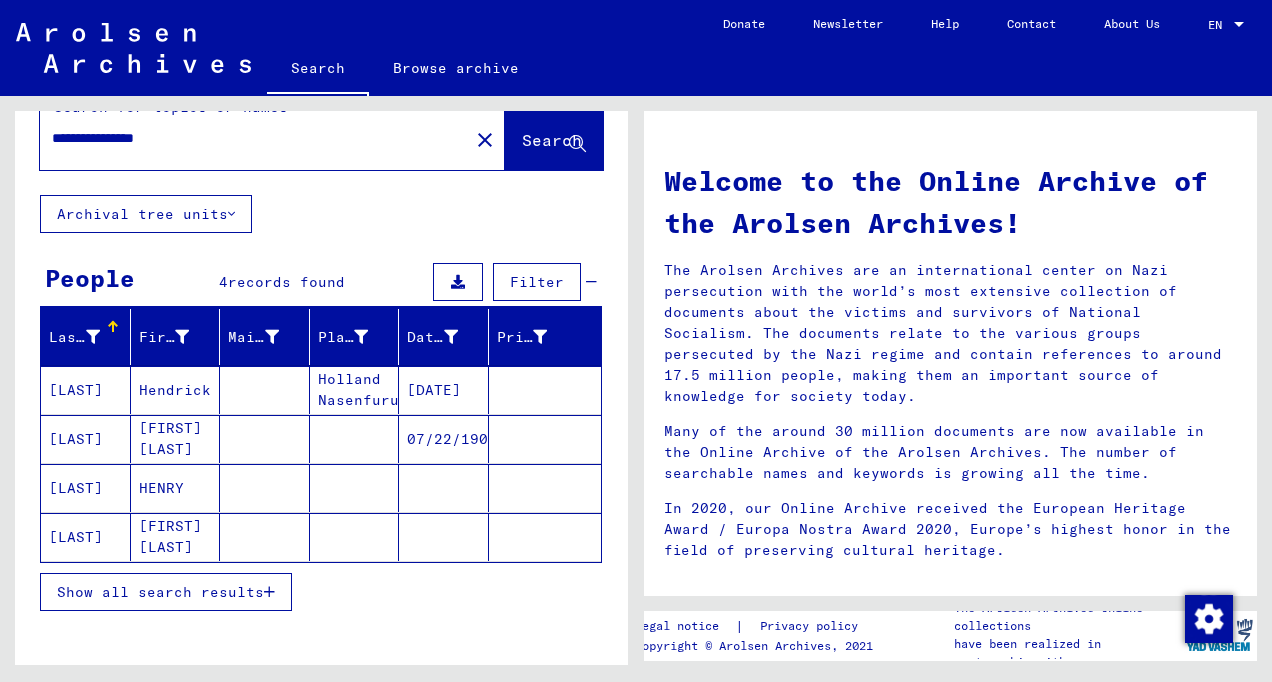 click on "[FIRST] [LAST]" at bounding box center (176, 488) 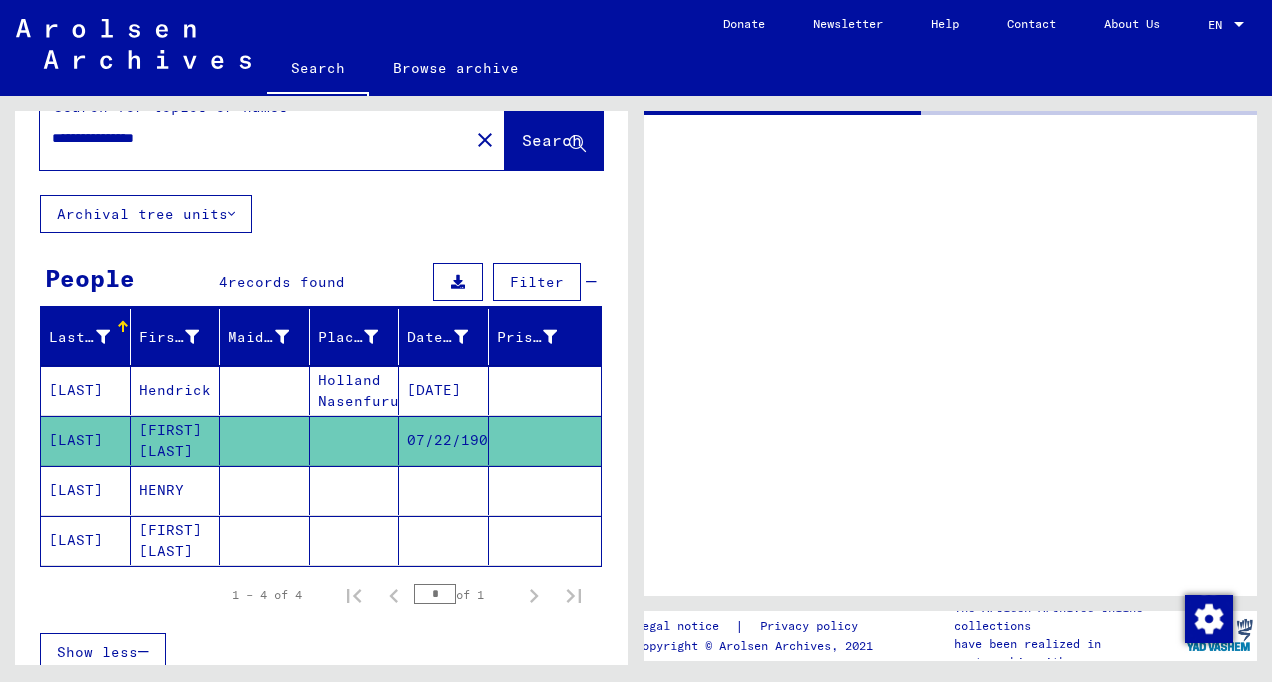 click on "[FIRST] [LAST]" 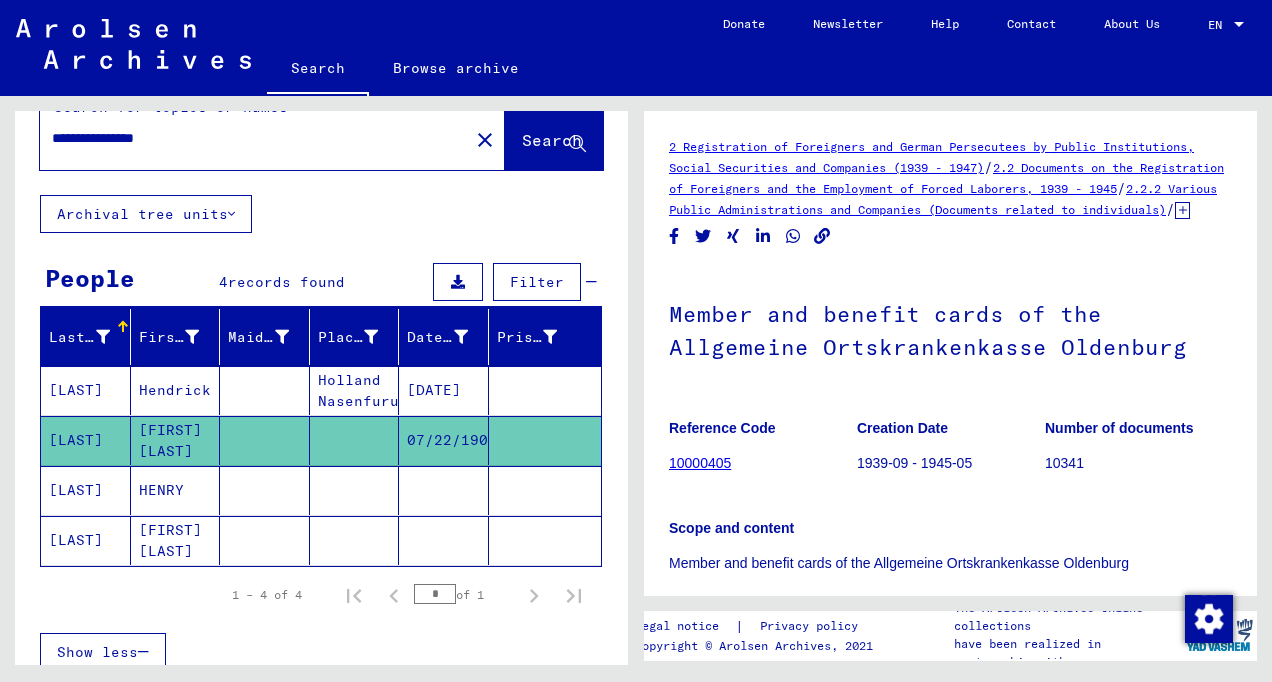 scroll, scrollTop: 0, scrollLeft: 0, axis: both 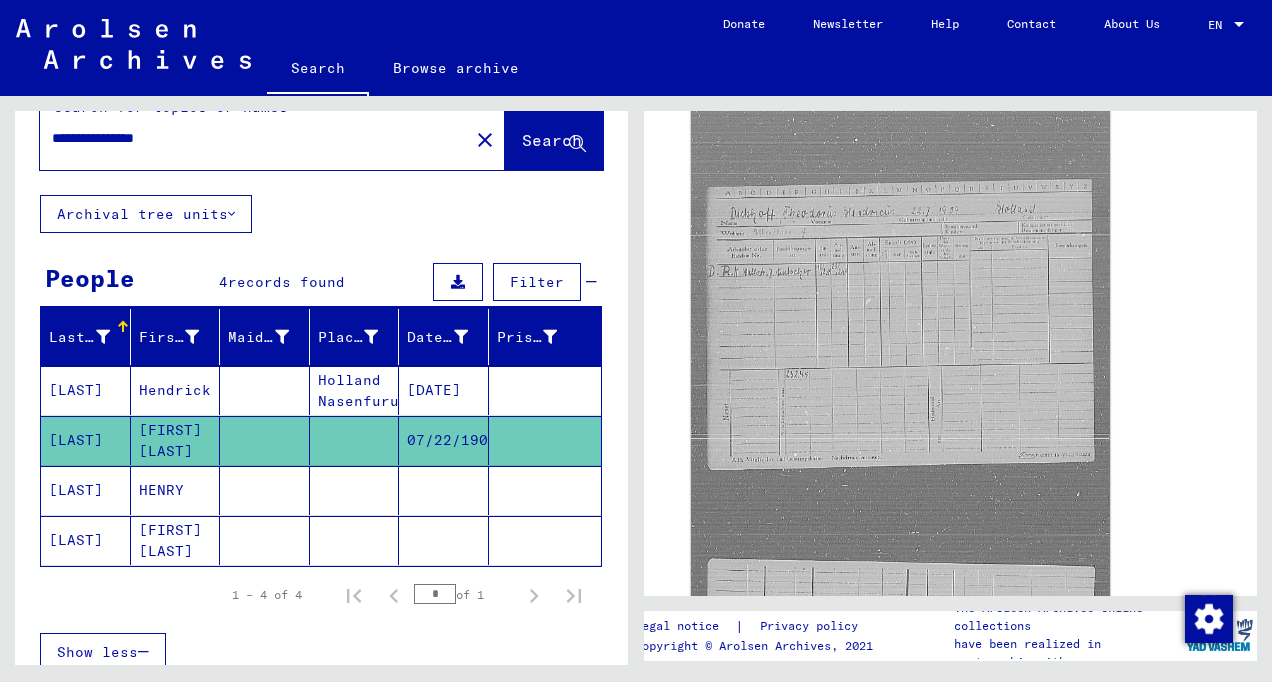 click 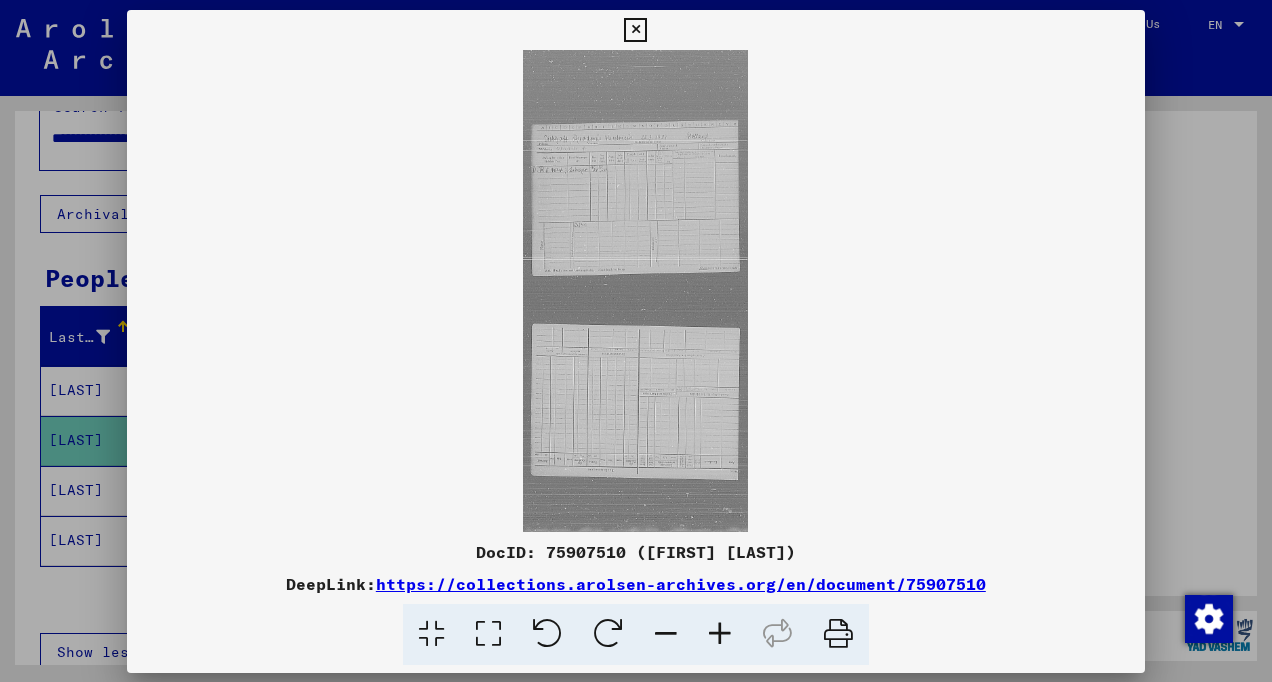 scroll, scrollTop: 667, scrollLeft: 0, axis: vertical 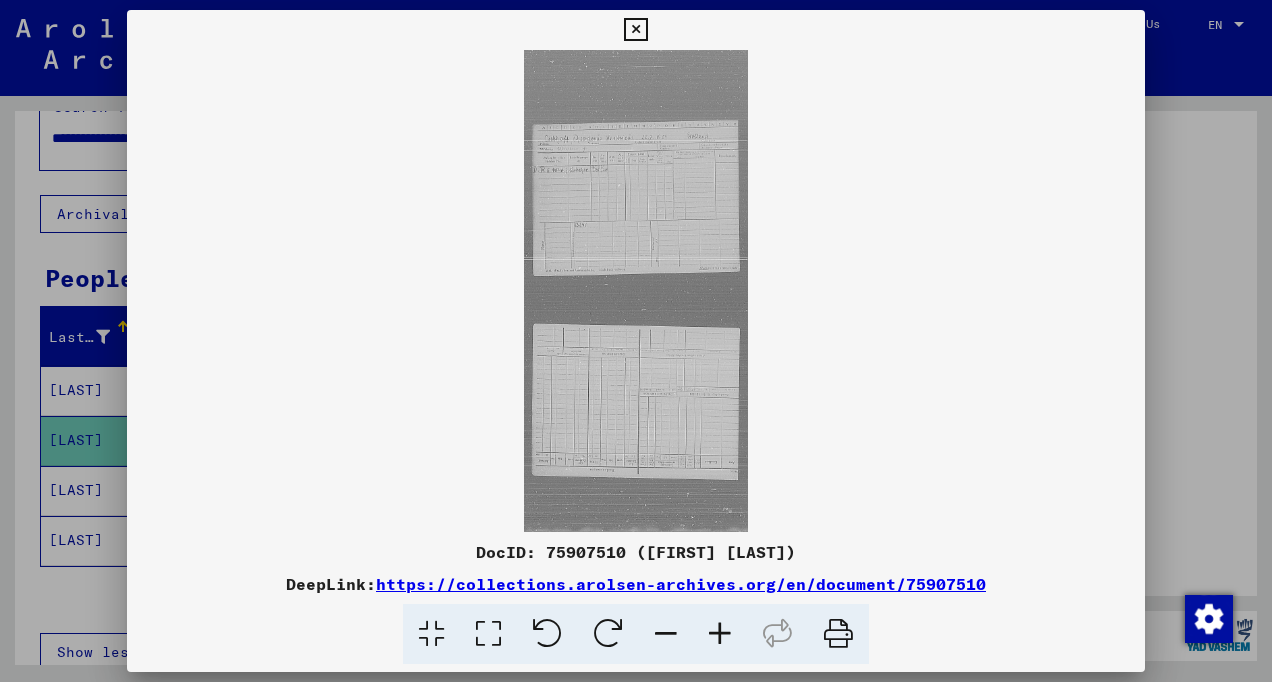 click at bounding box center [720, 634] 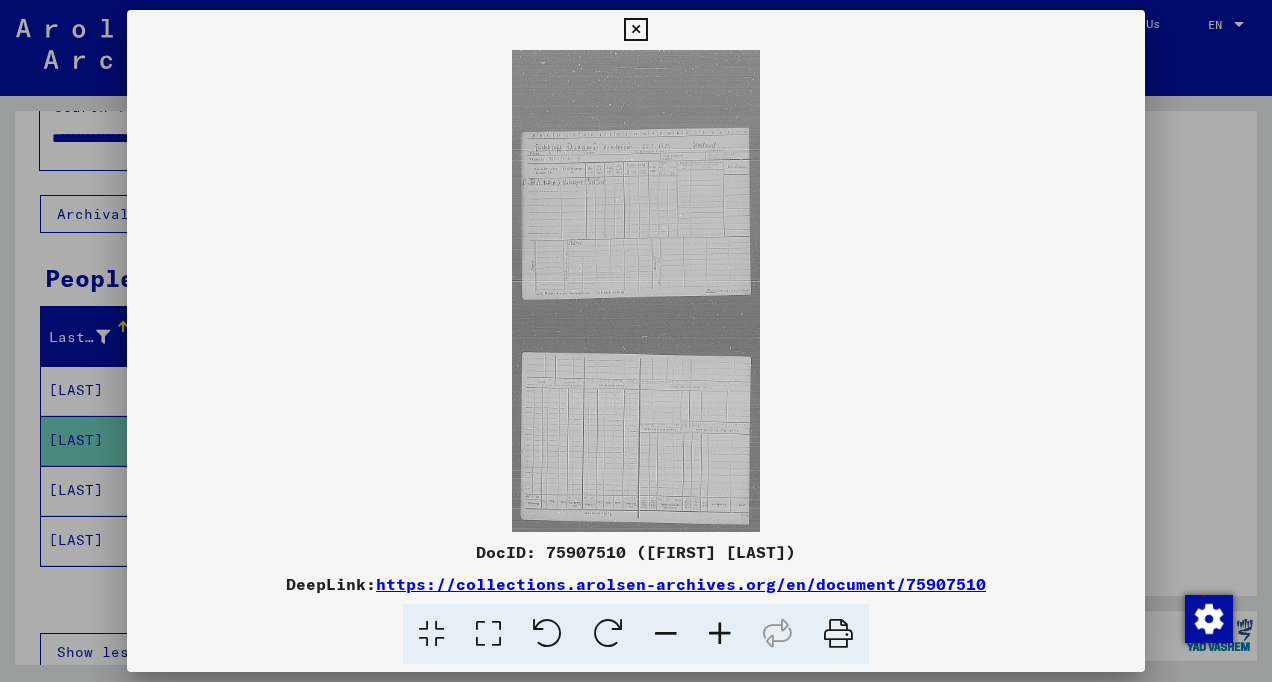 click at bounding box center (720, 634) 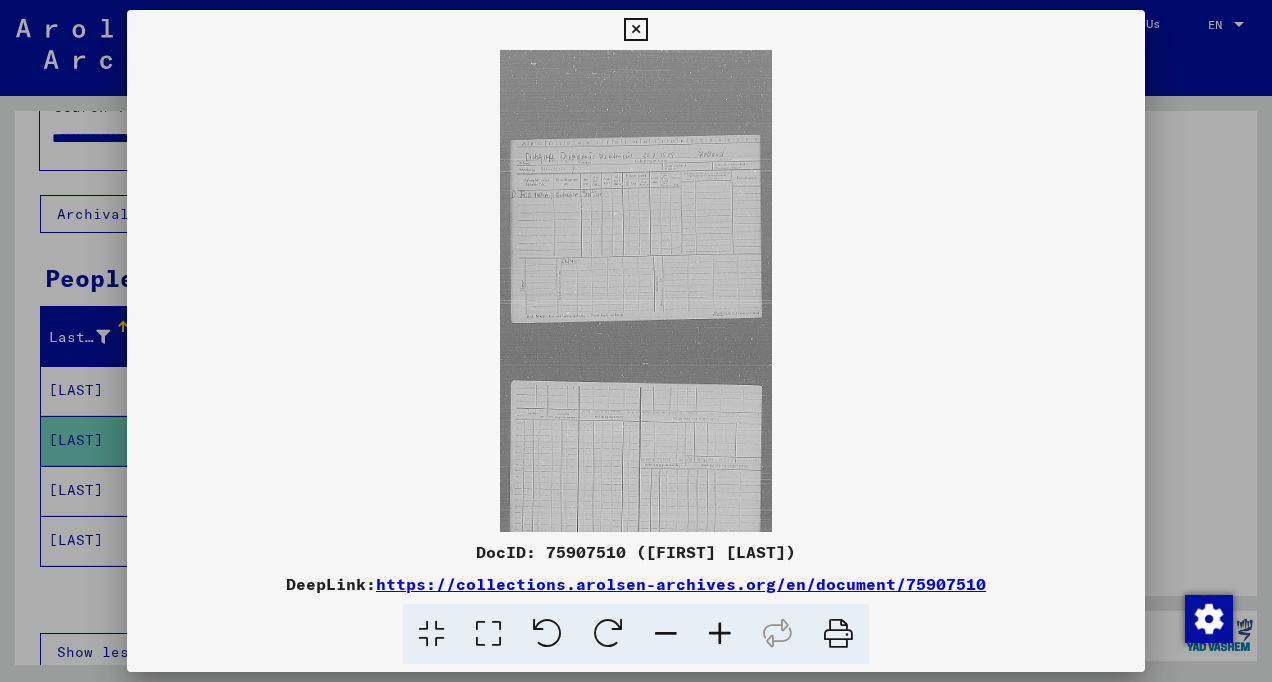 click at bounding box center [720, 634] 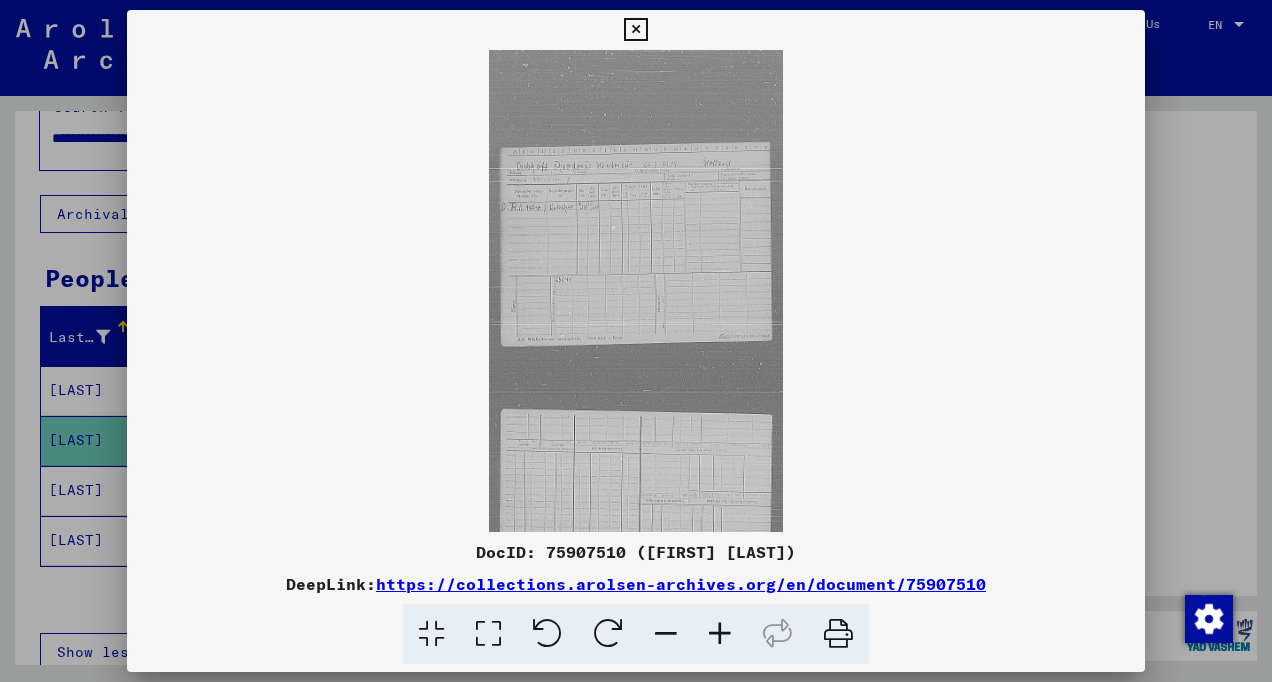 click at bounding box center [720, 634] 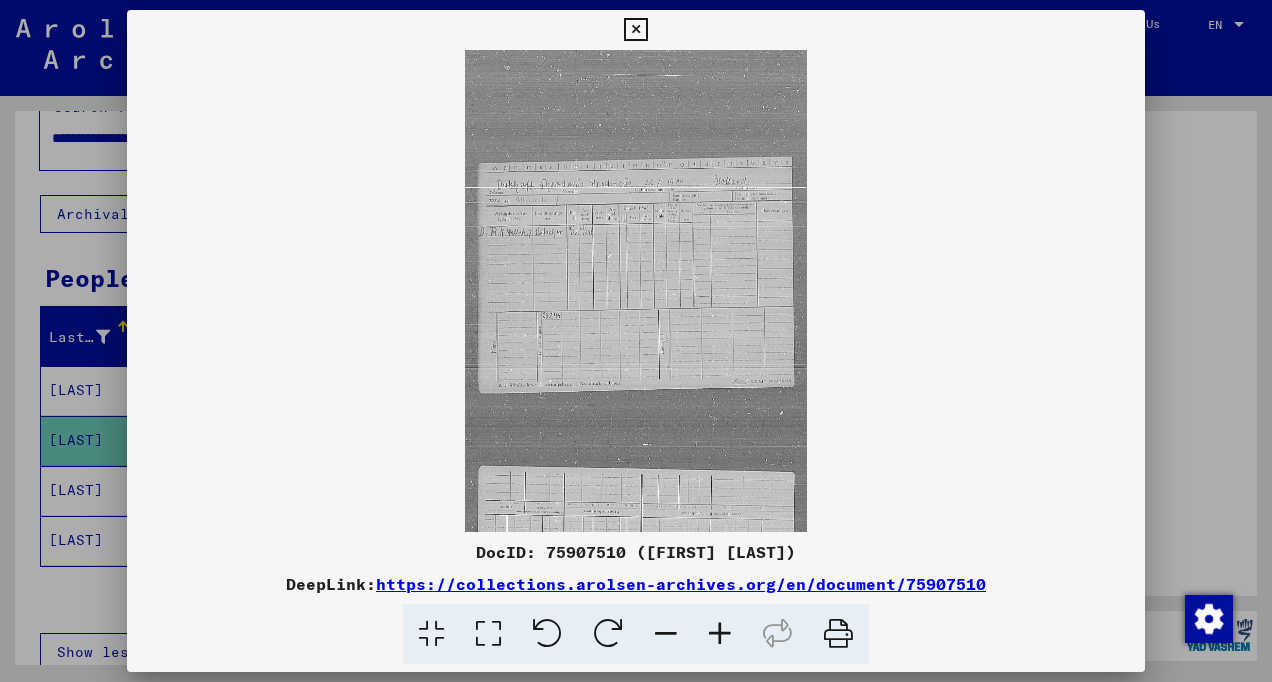 click at bounding box center (720, 634) 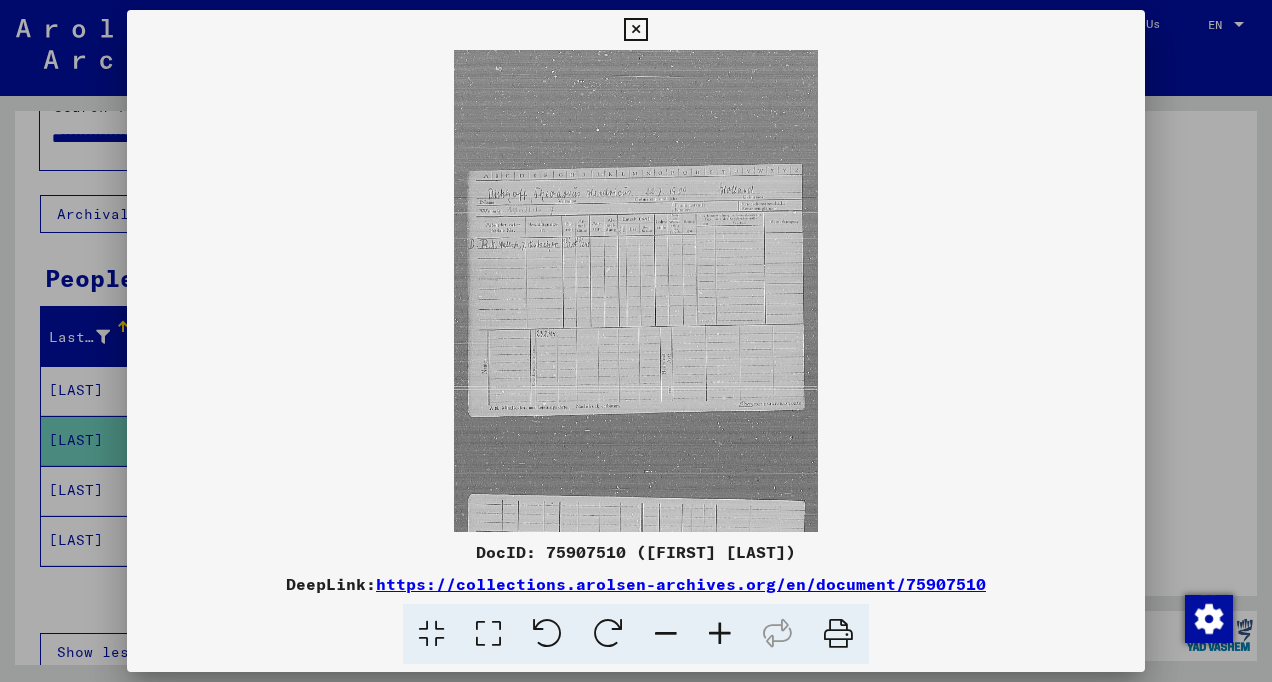 click at bounding box center [720, 634] 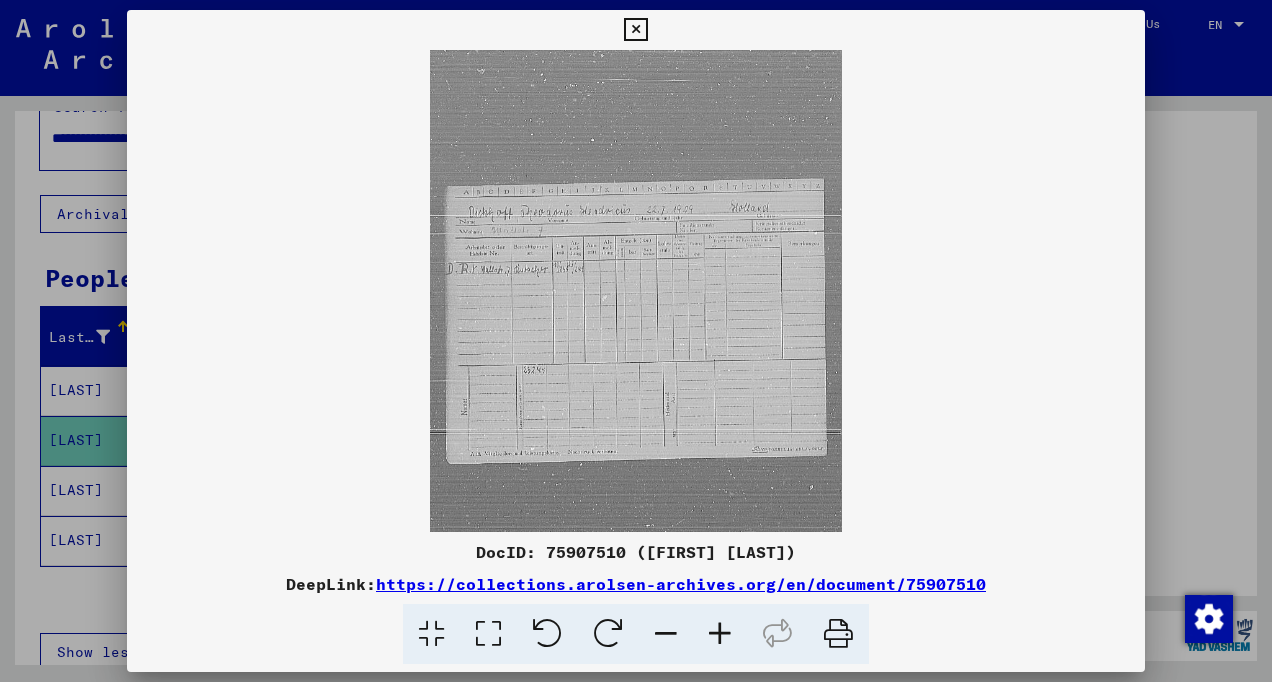 click at bounding box center (720, 634) 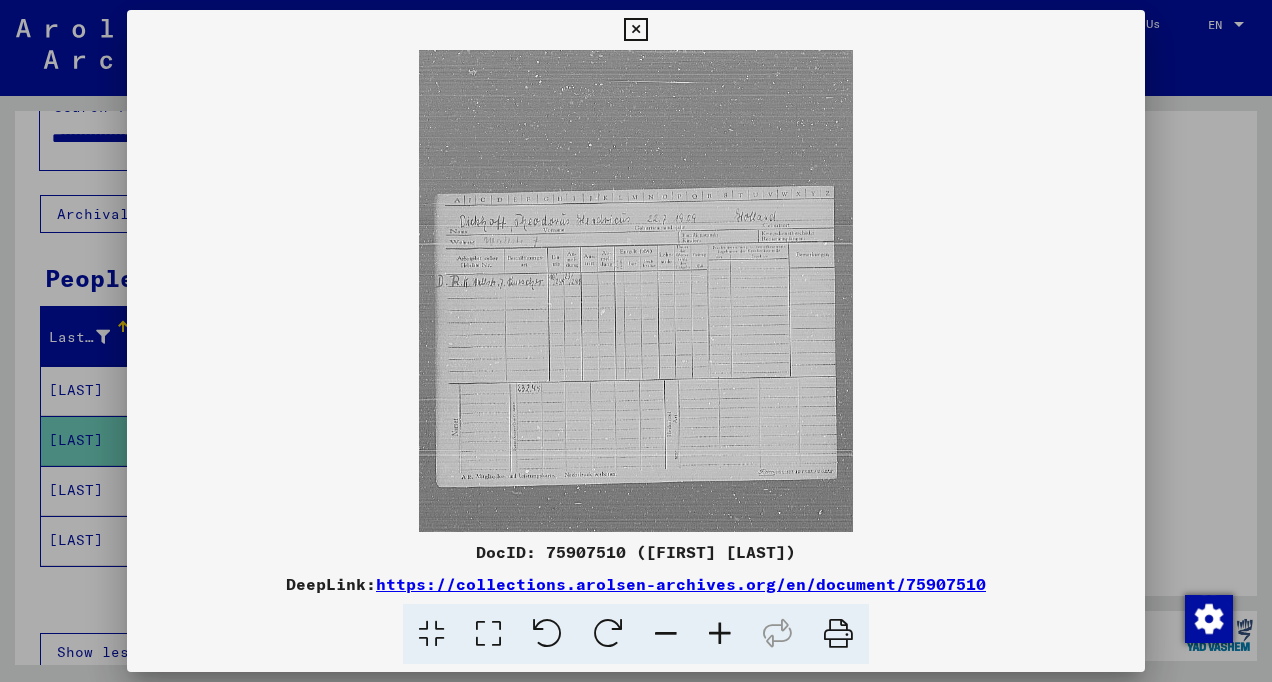 click at bounding box center [720, 634] 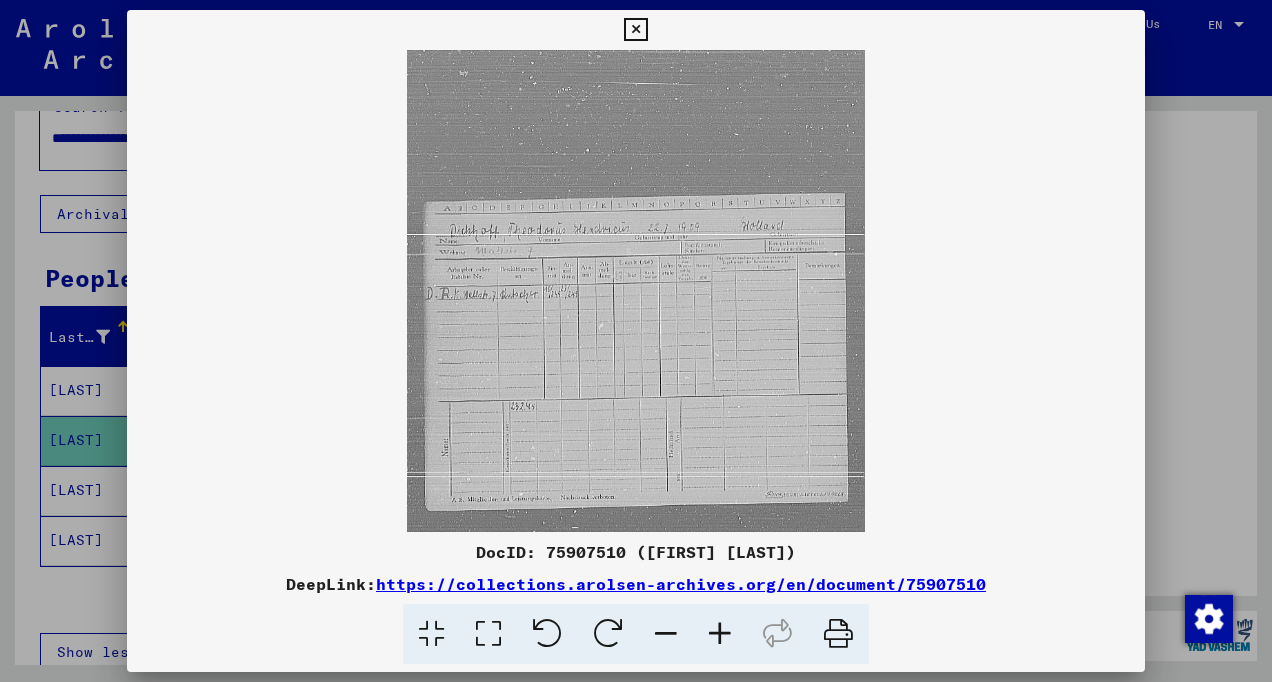 click at bounding box center [720, 634] 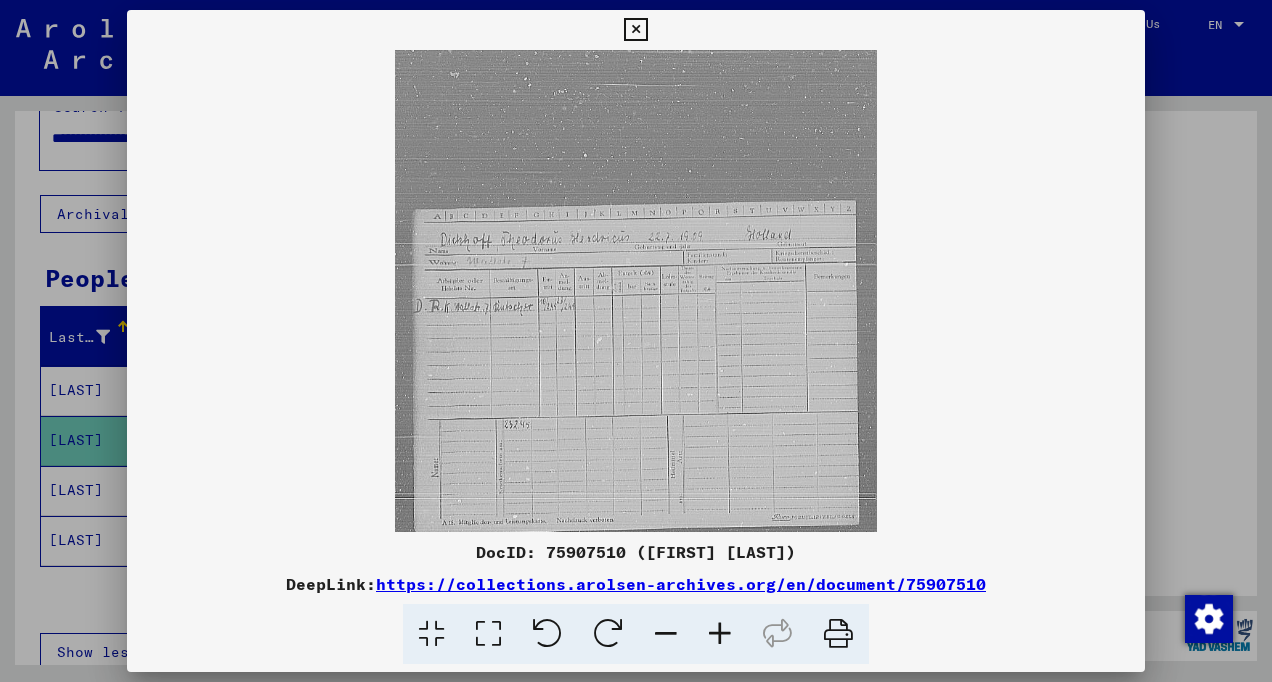 click at bounding box center (720, 634) 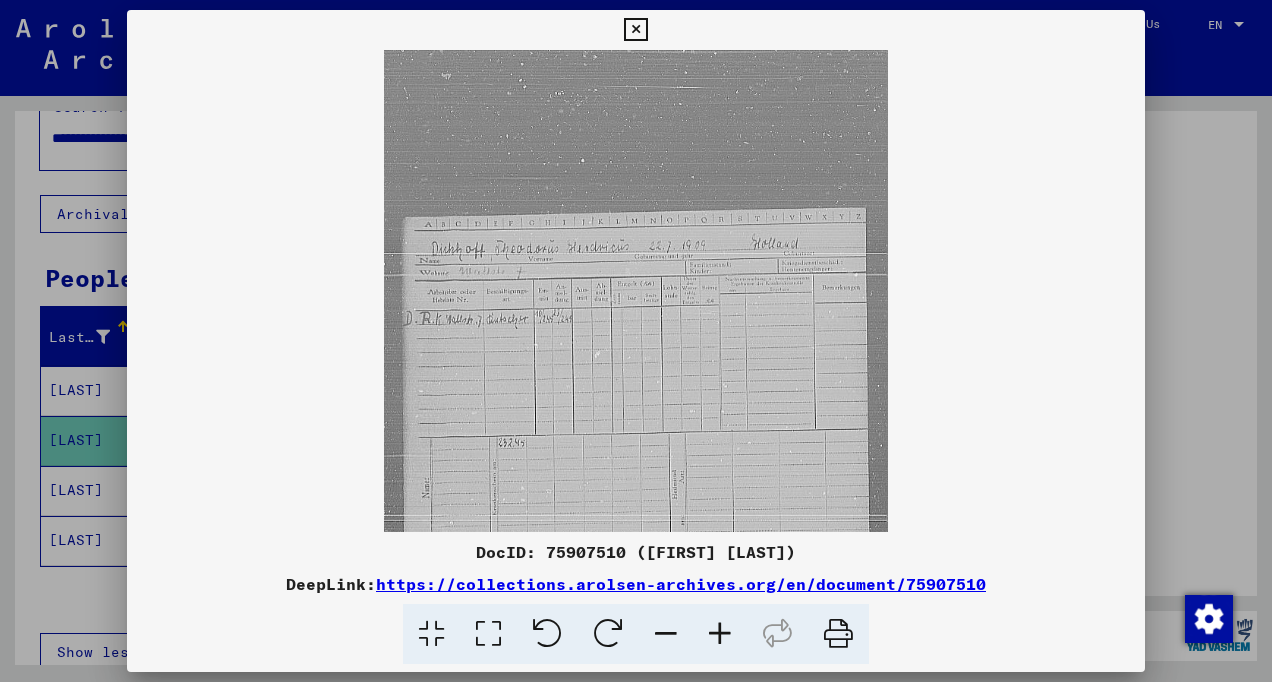 click at bounding box center (720, 634) 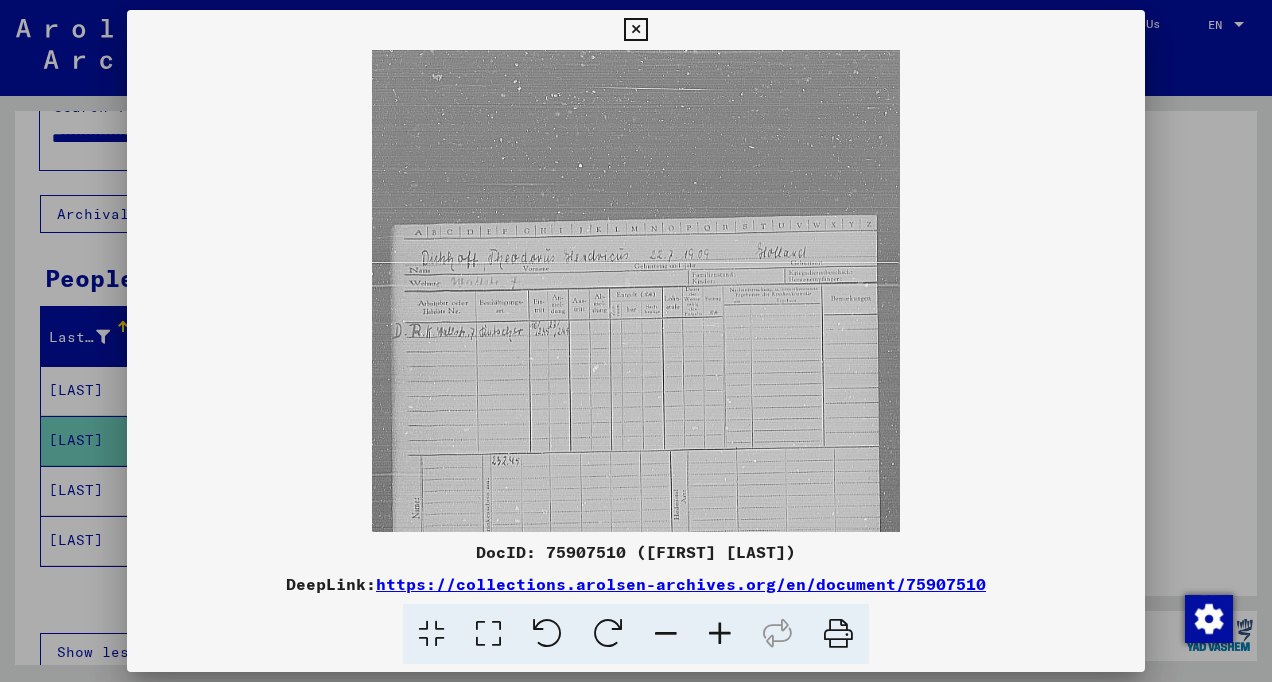 click at bounding box center [720, 634] 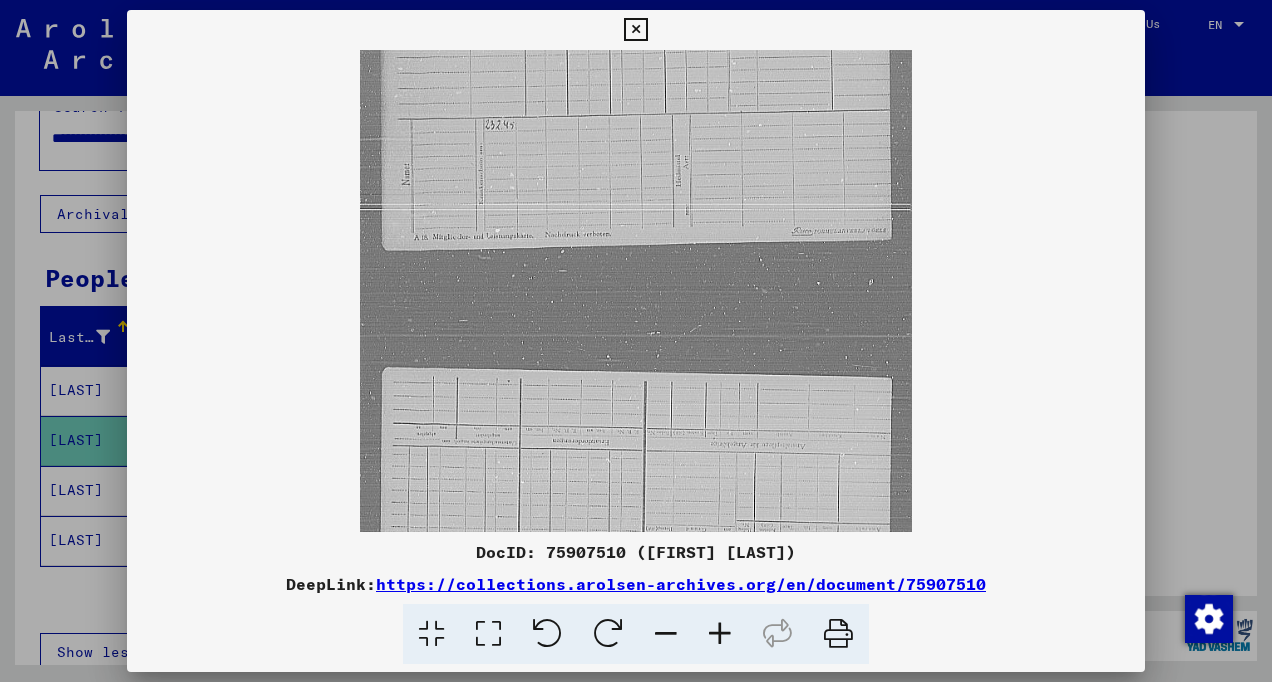 scroll, scrollTop: 358, scrollLeft: 0, axis: vertical 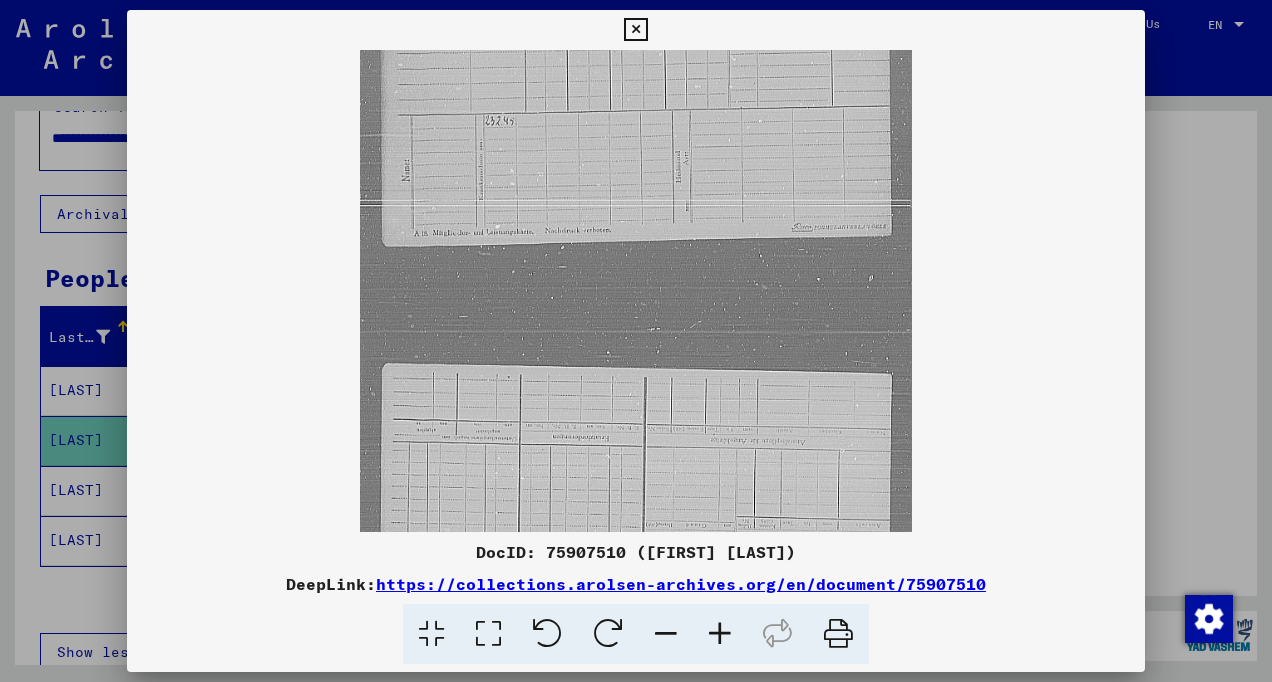 drag, startPoint x: 569, startPoint y: 401, endPoint x: 661, endPoint y: 43, distance: 369.63226 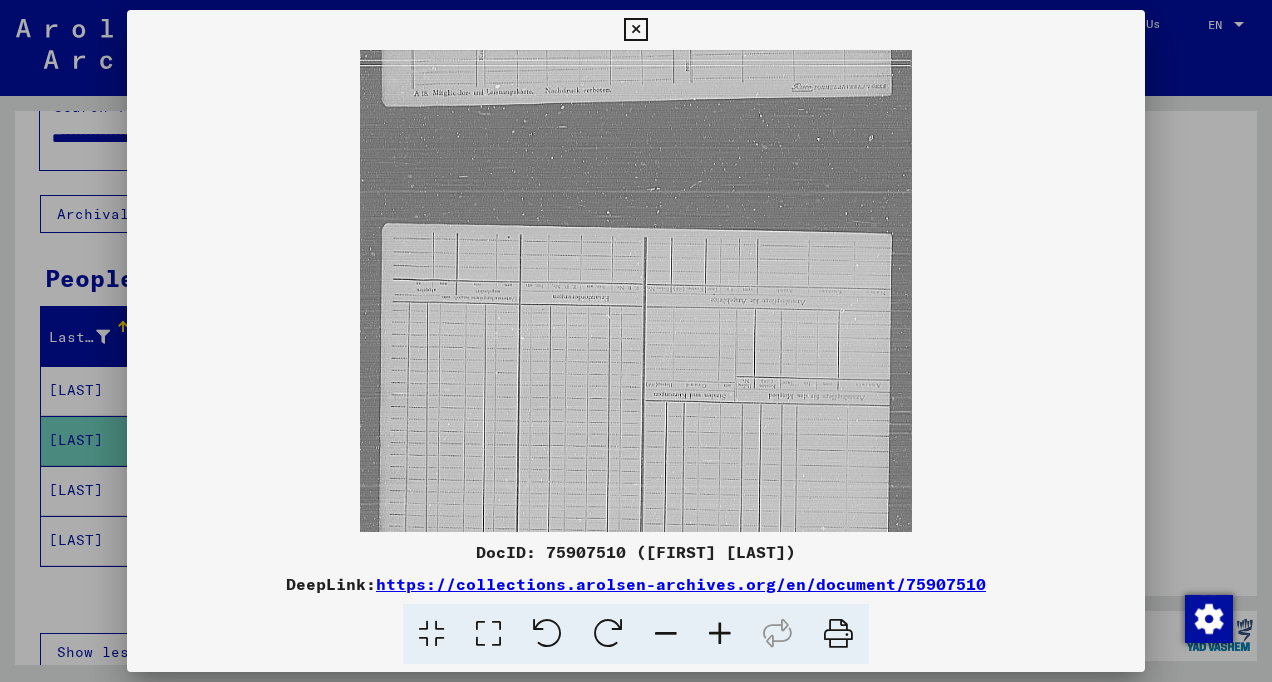 scroll, scrollTop: 300, scrollLeft: 0, axis: vertical 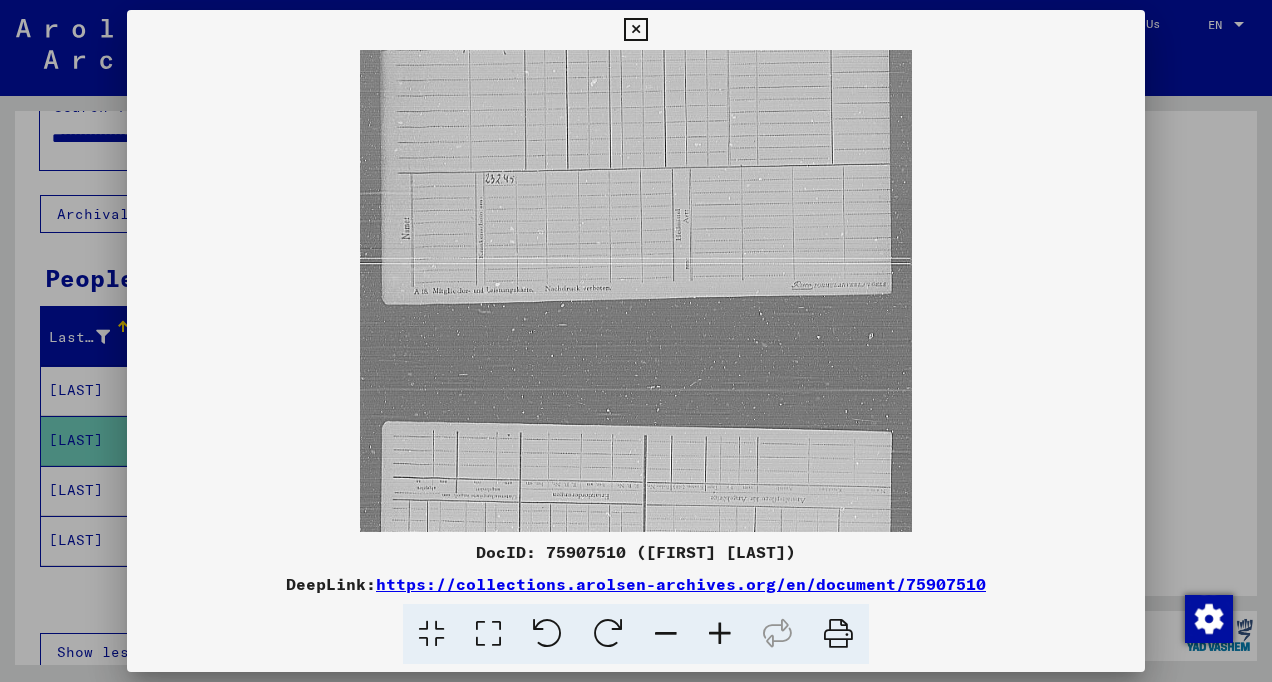 drag, startPoint x: 709, startPoint y: 424, endPoint x: 736, endPoint y: 482, distance: 63.97656 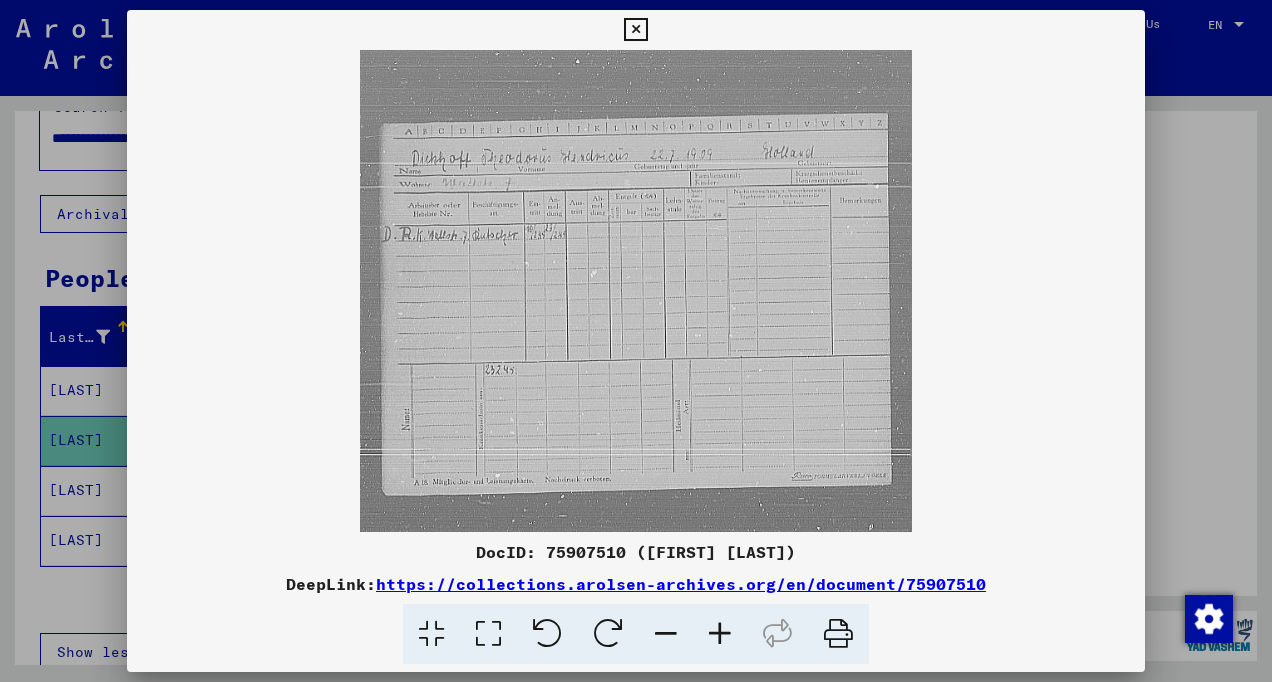 scroll, scrollTop: 59, scrollLeft: 0, axis: vertical 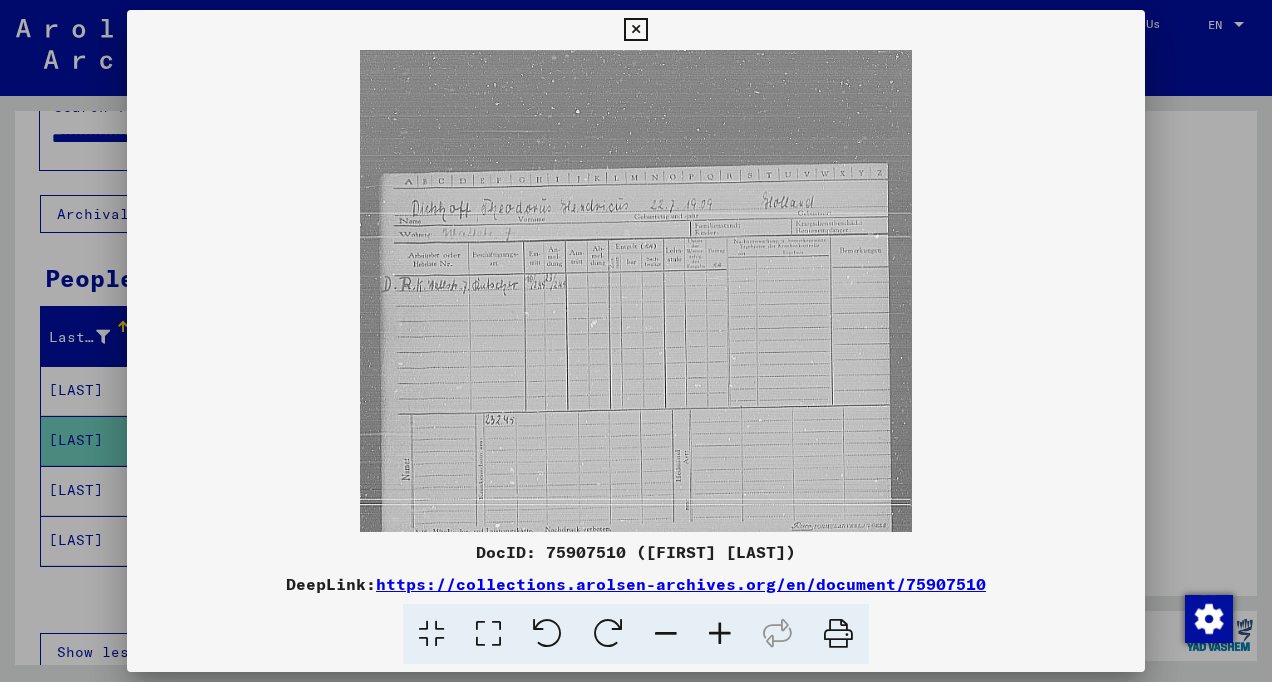 drag, startPoint x: 712, startPoint y: 86, endPoint x: 732, endPoint y: 327, distance: 241.82845 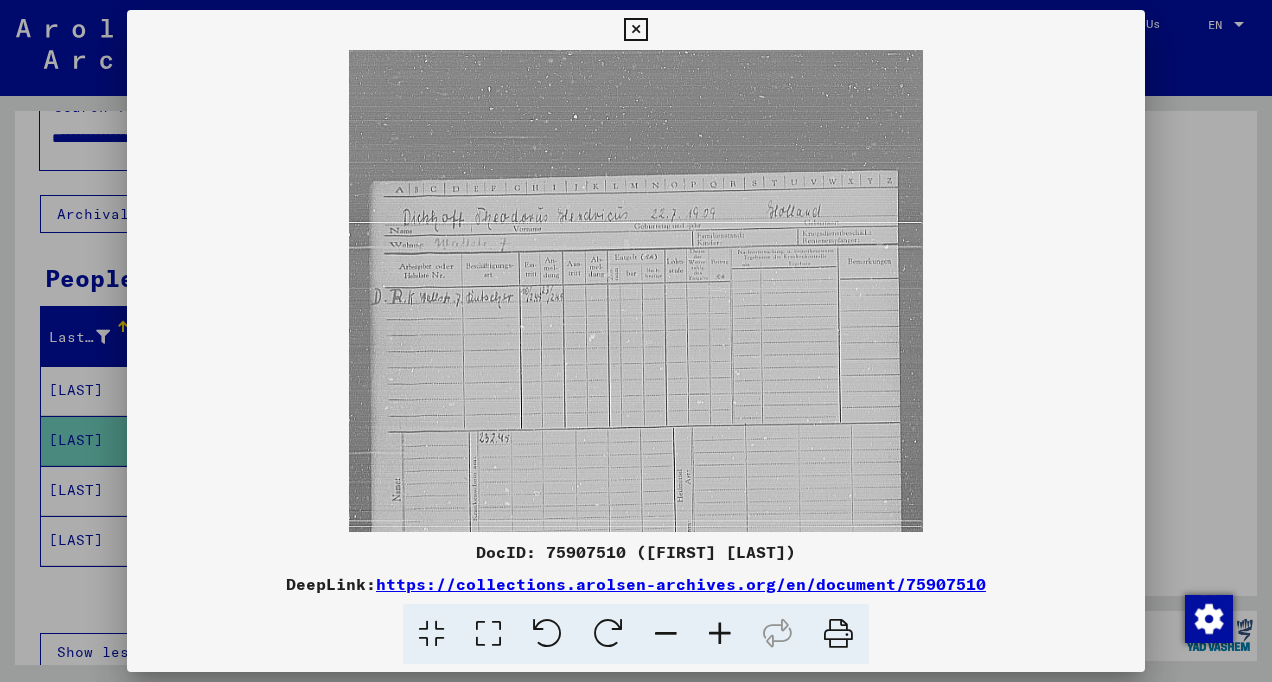 click at bounding box center [720, 634] 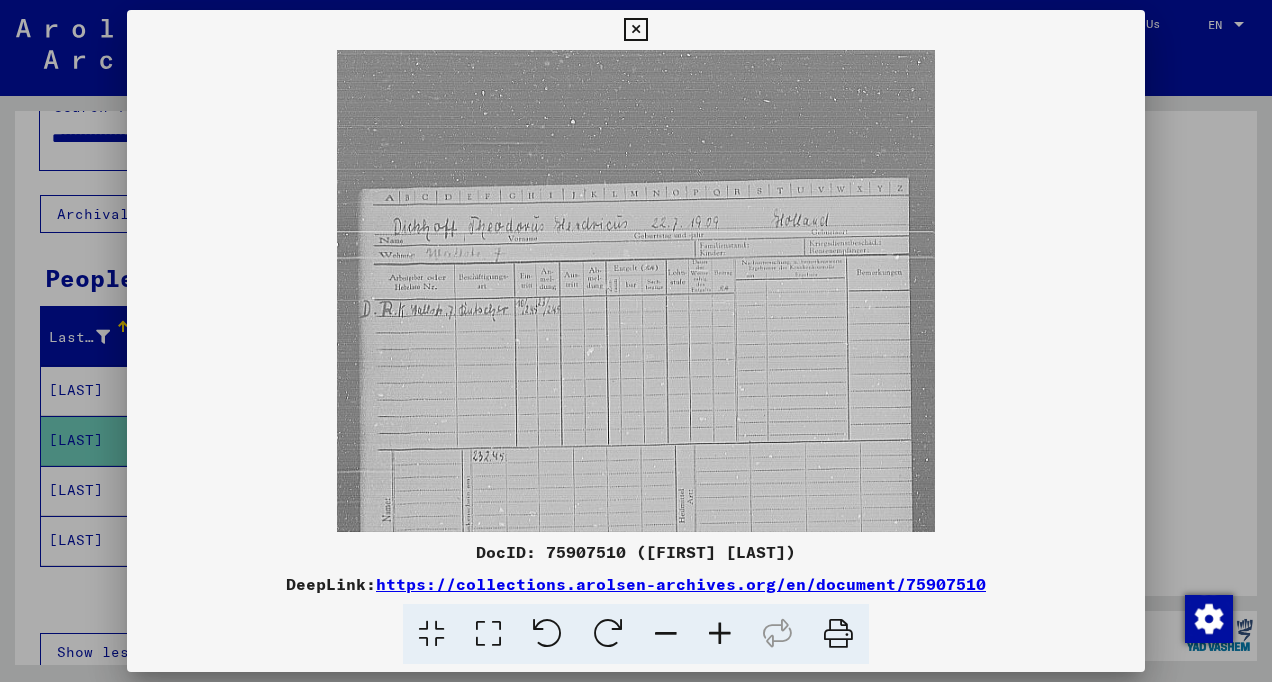 click at bounding box center (720, 634) 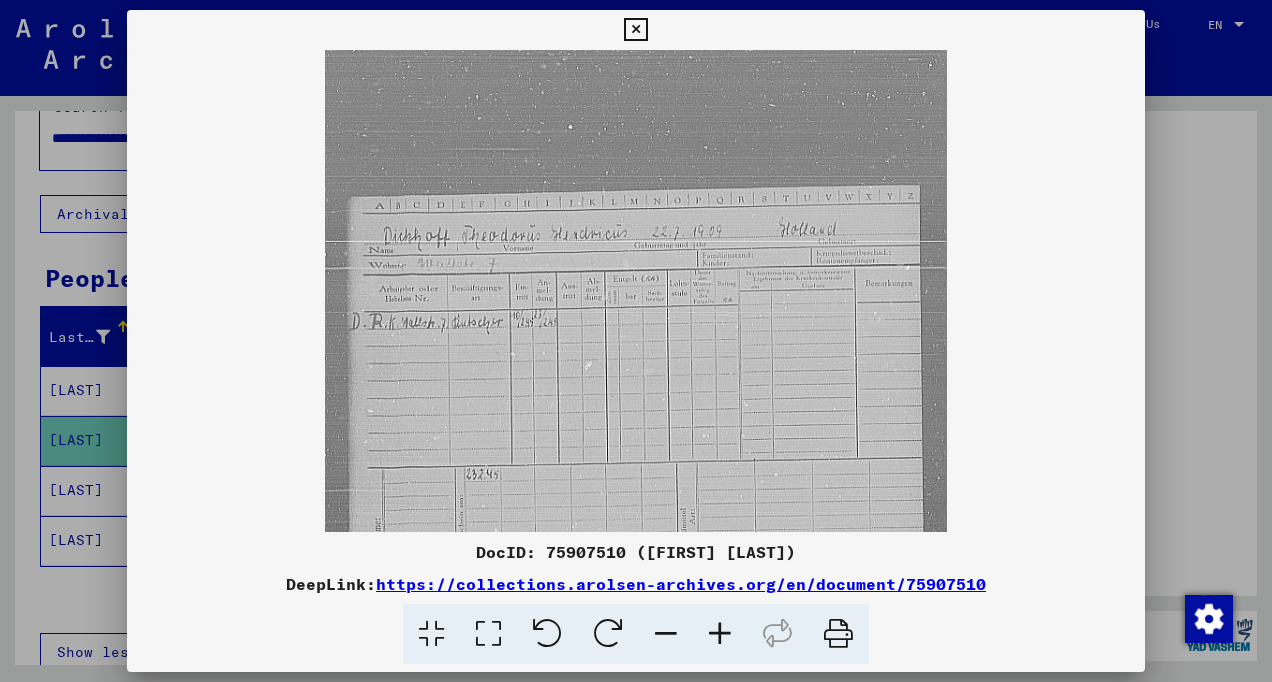 click at bounding box center [720, 634] 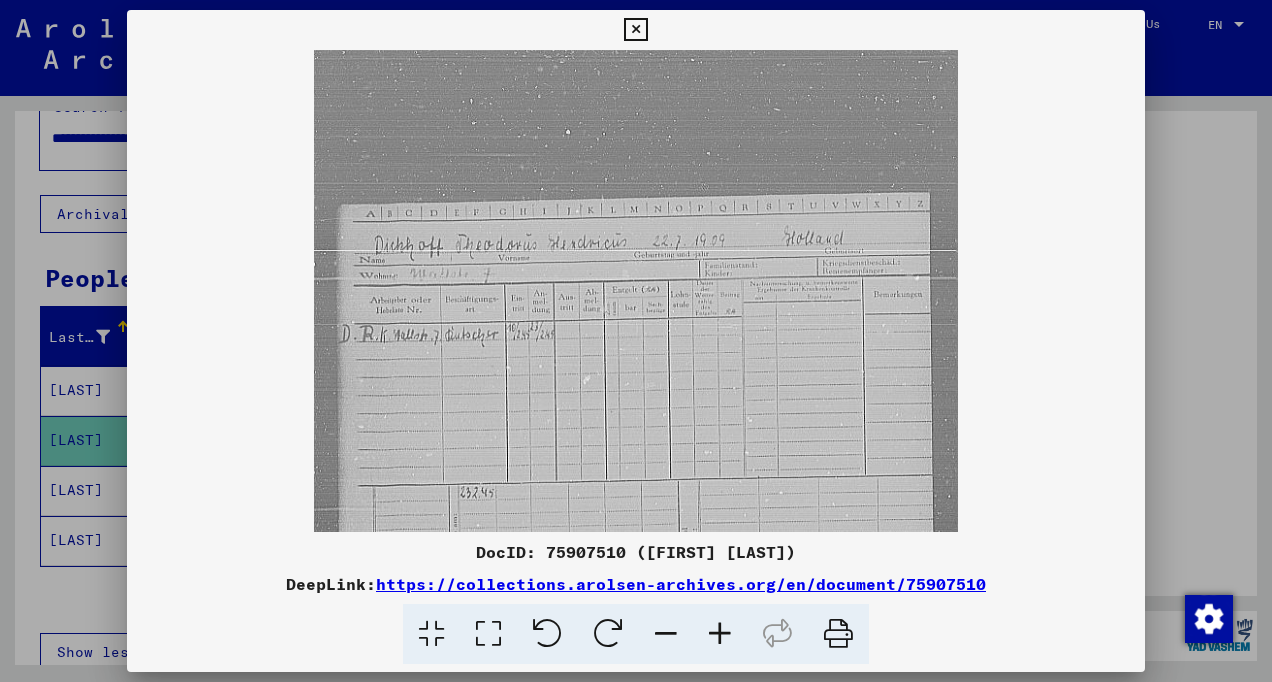 click at bounding box center [720, 634] 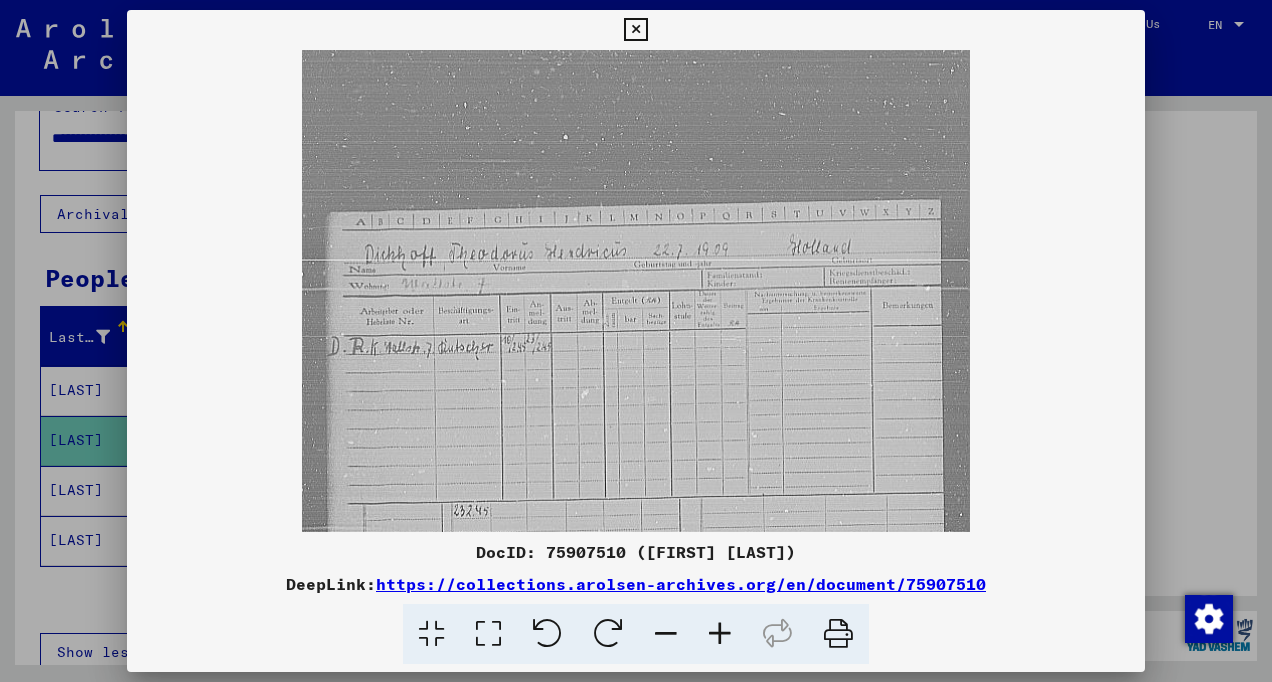 click at bounding box center [635, 30] 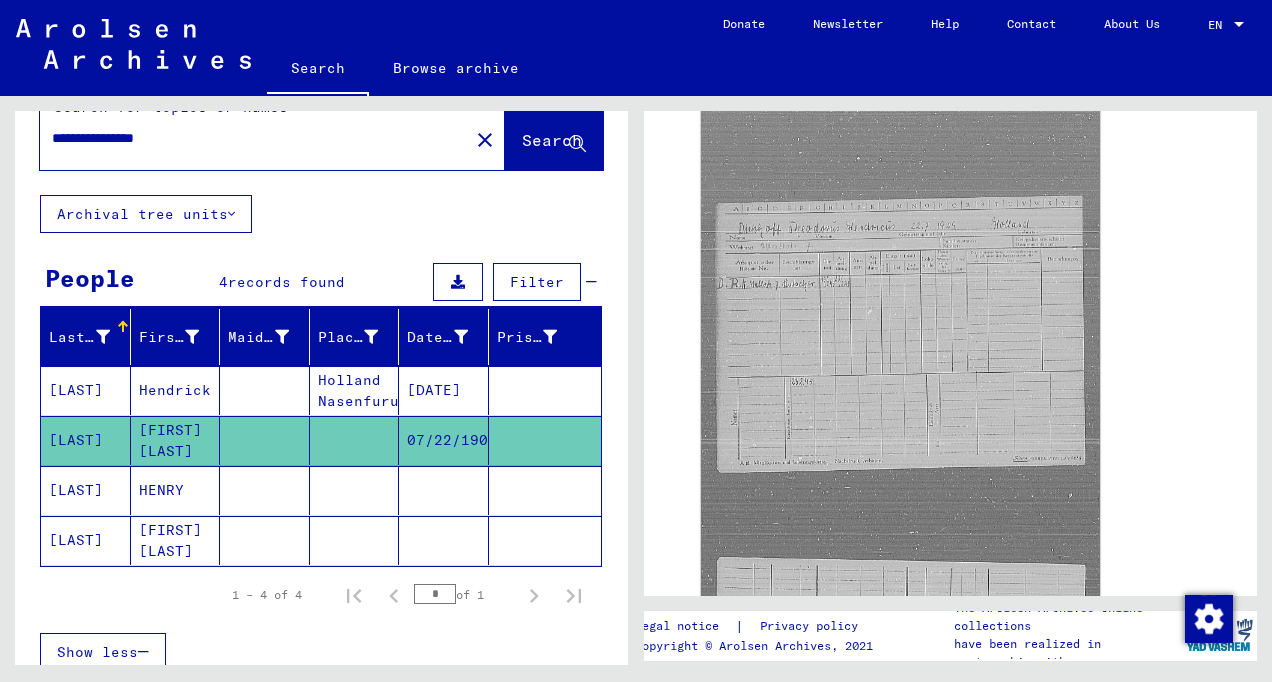 click on "Holland Nasenfurunkel" at bounding box center (355, 440) 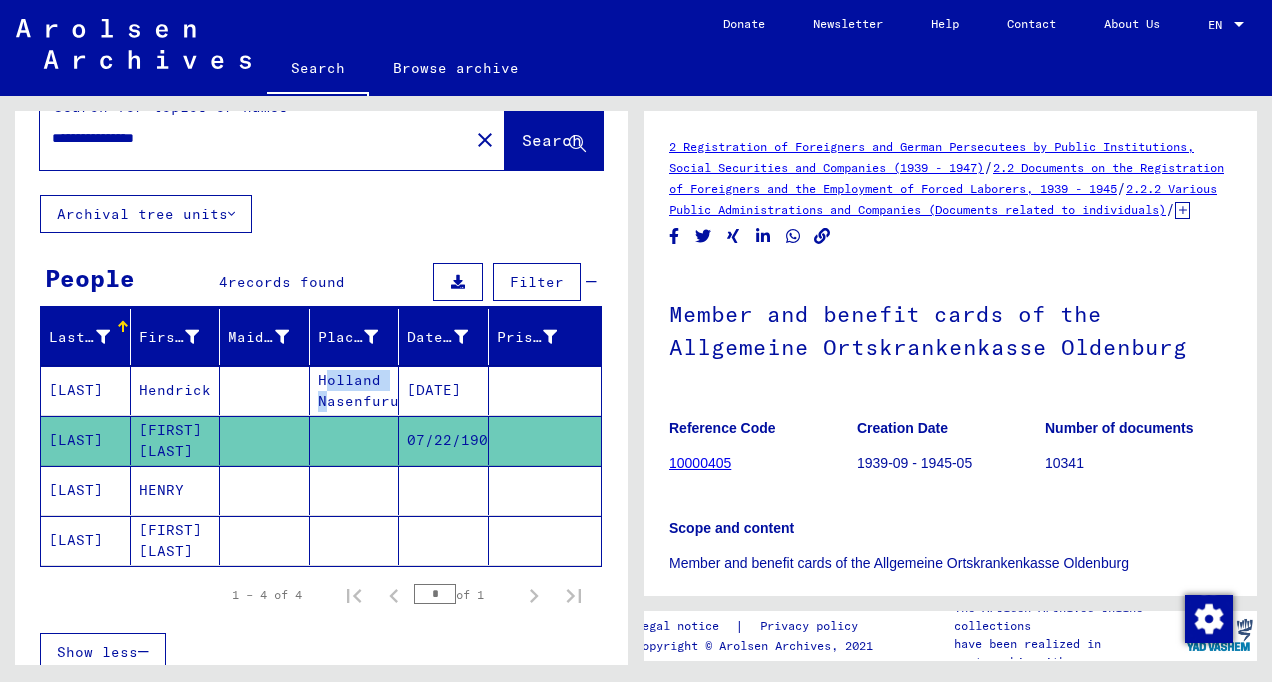 click on "Holland Nasenfurunkel" at bounding box center (355, 440) 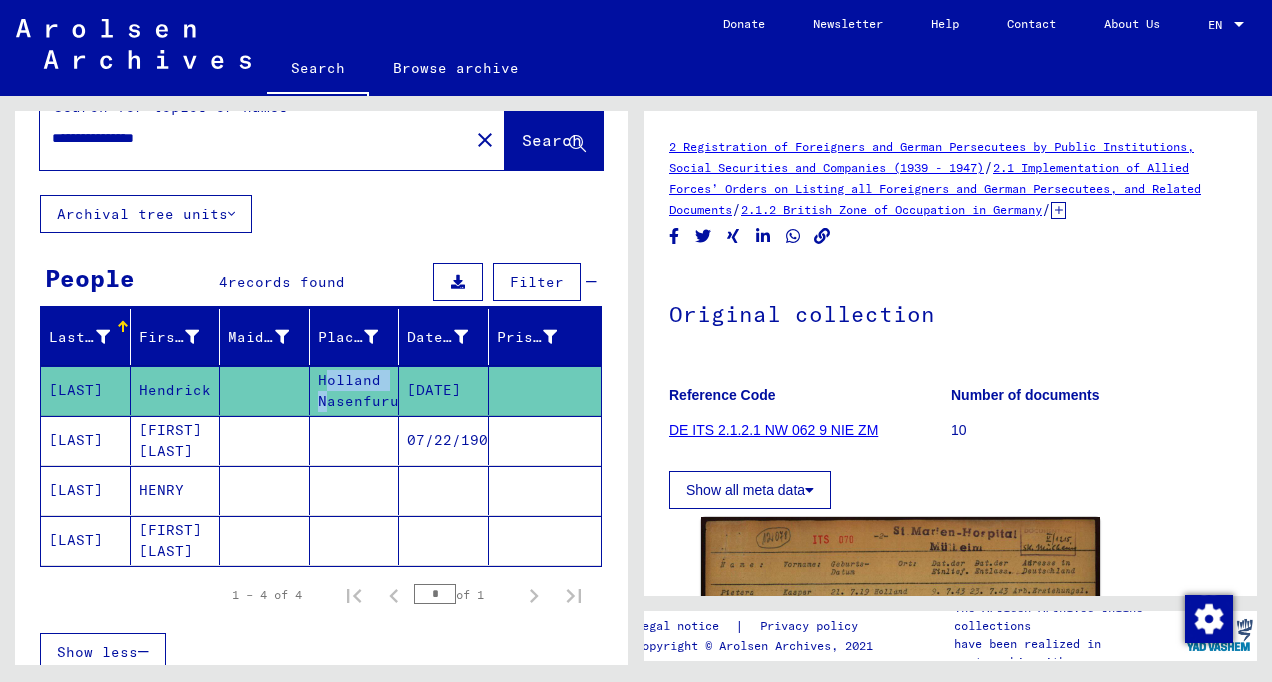 scroll, scrollTop: 0, scrollLeft: 0, axis: both 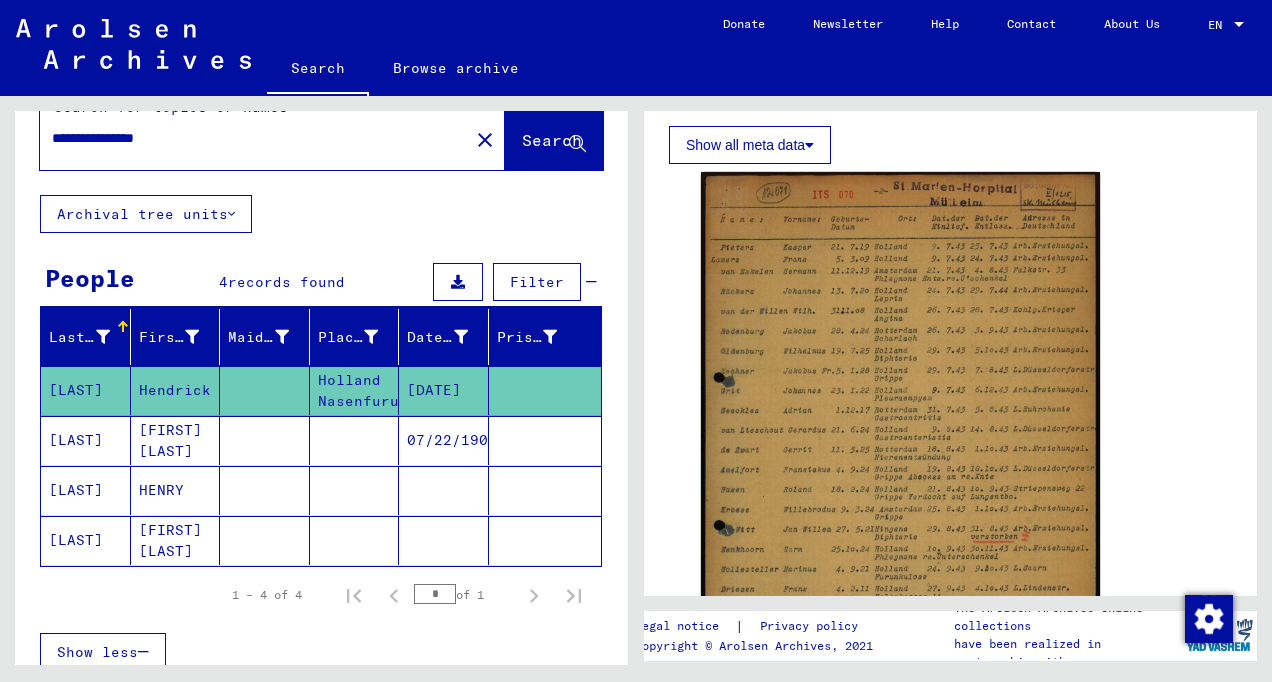 click on "[FIRST] [LAST]" at bounding box center (176, 490) 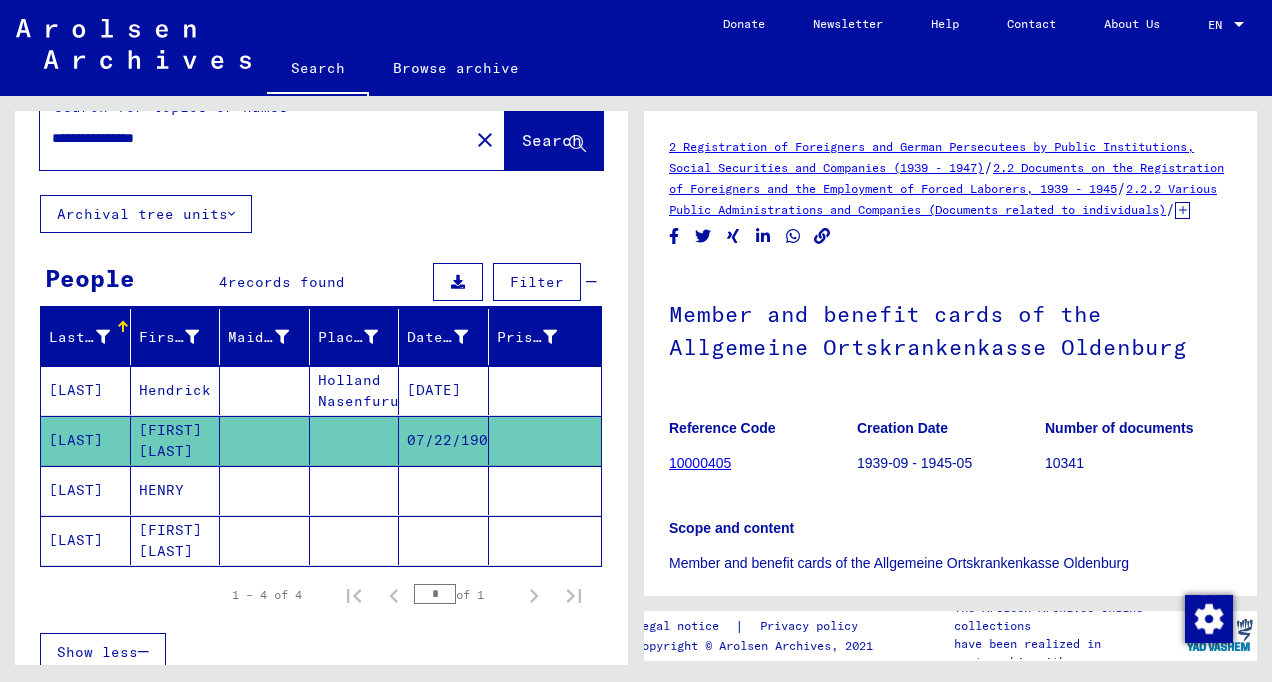 scroll, scrollTop: 0, scrollLeft: 0, axis: both 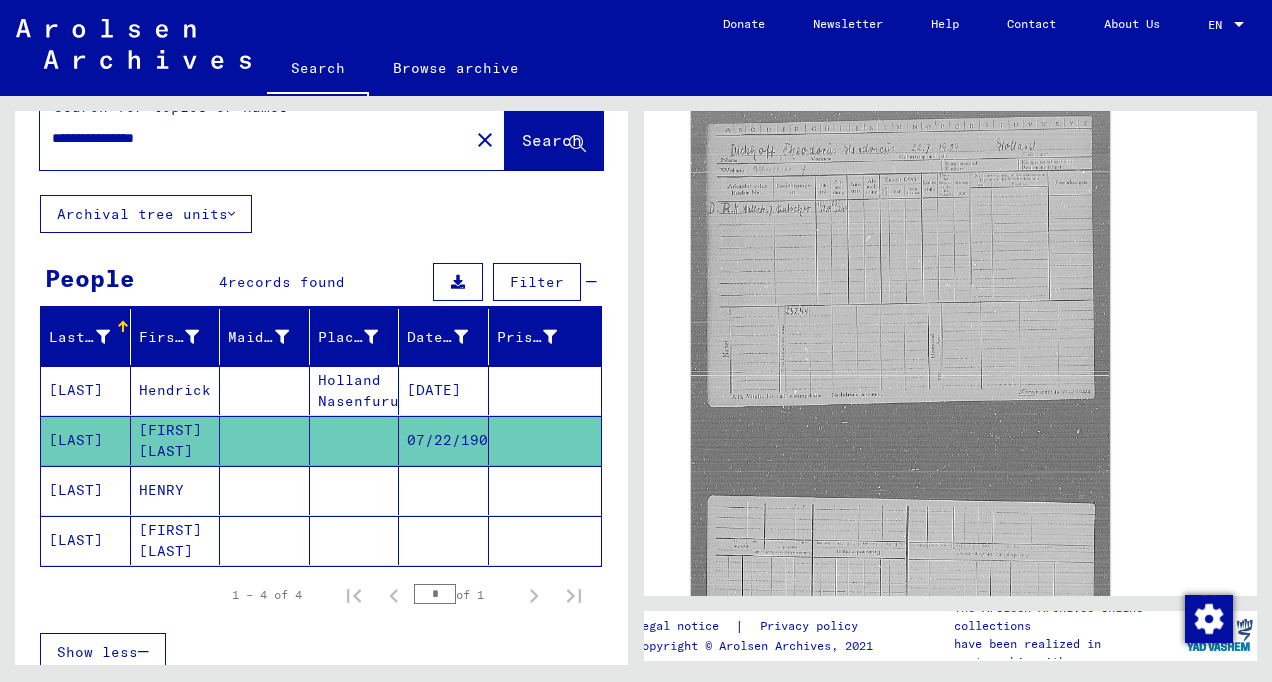 click 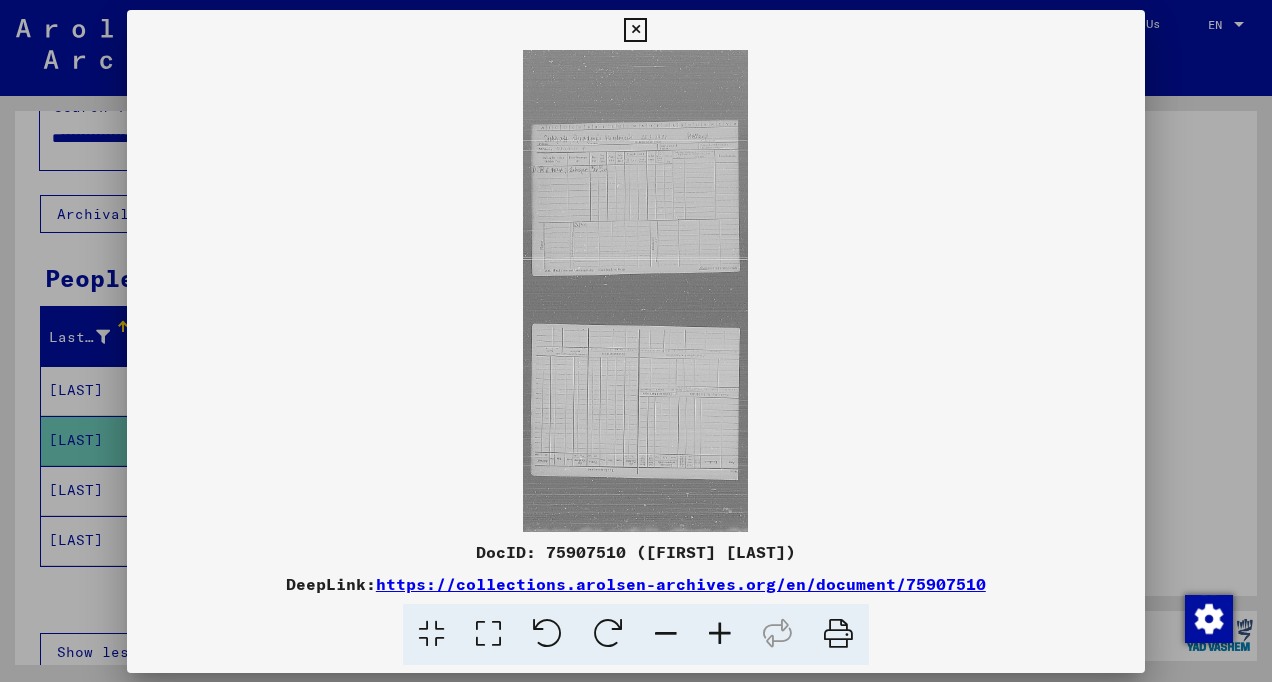 scroll, scrollTop: 730, scrollLeft: 0, axis: vertical 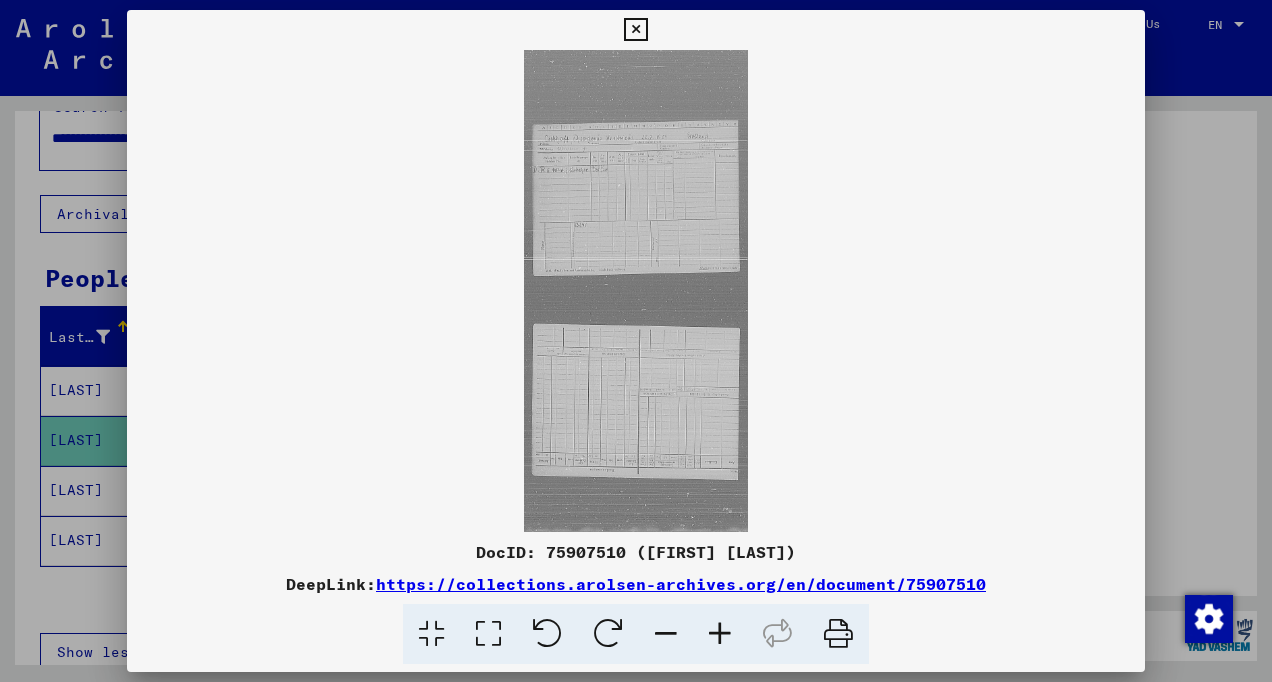 click at bounding box center (720, 634) 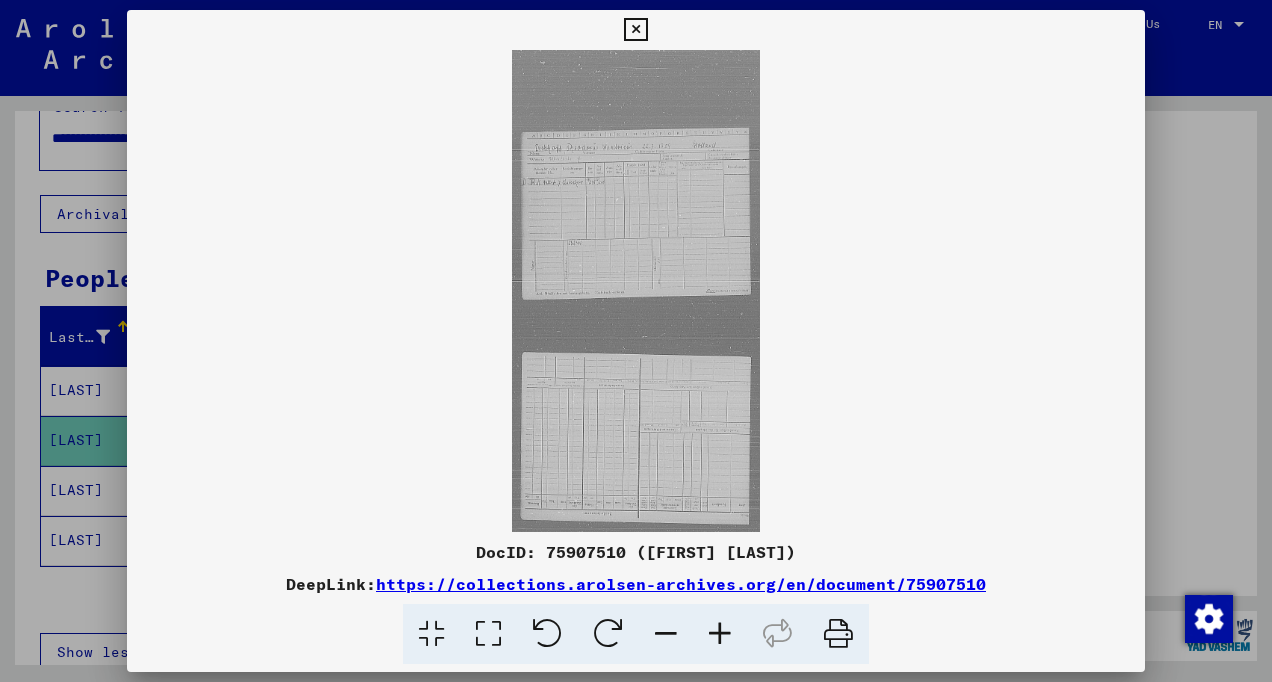 click at bounding box center [720, 634] 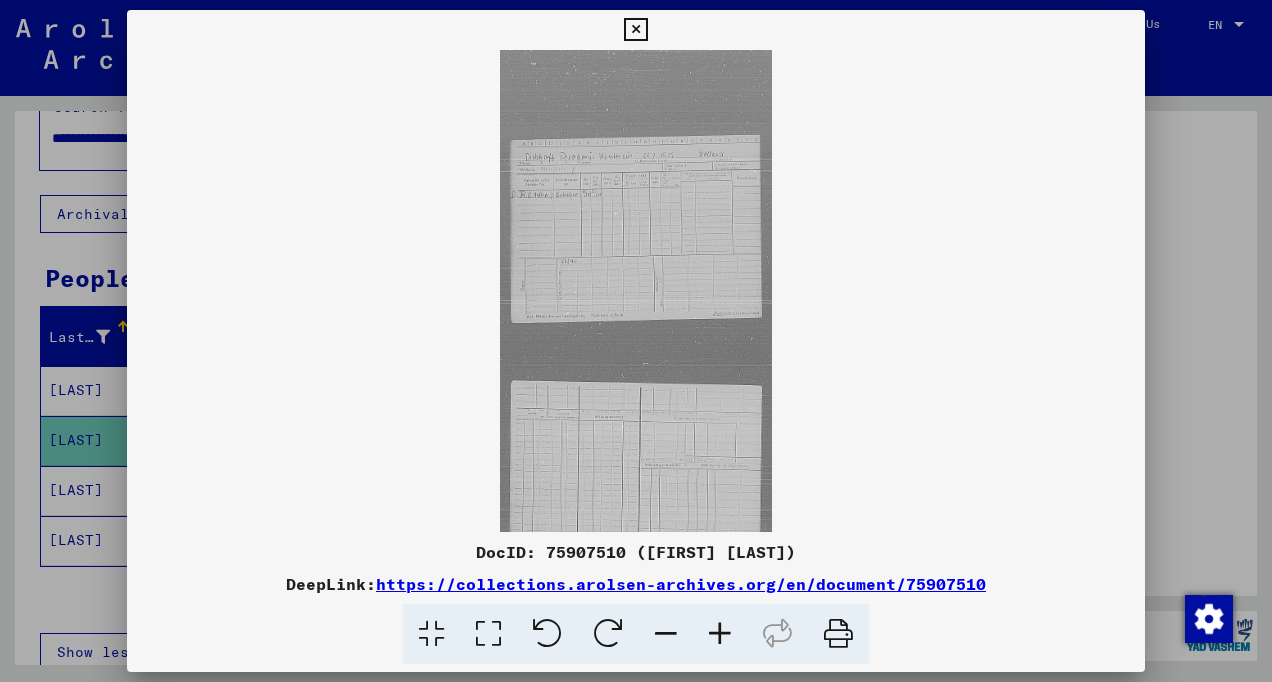 click at bounding box center (720, 634) 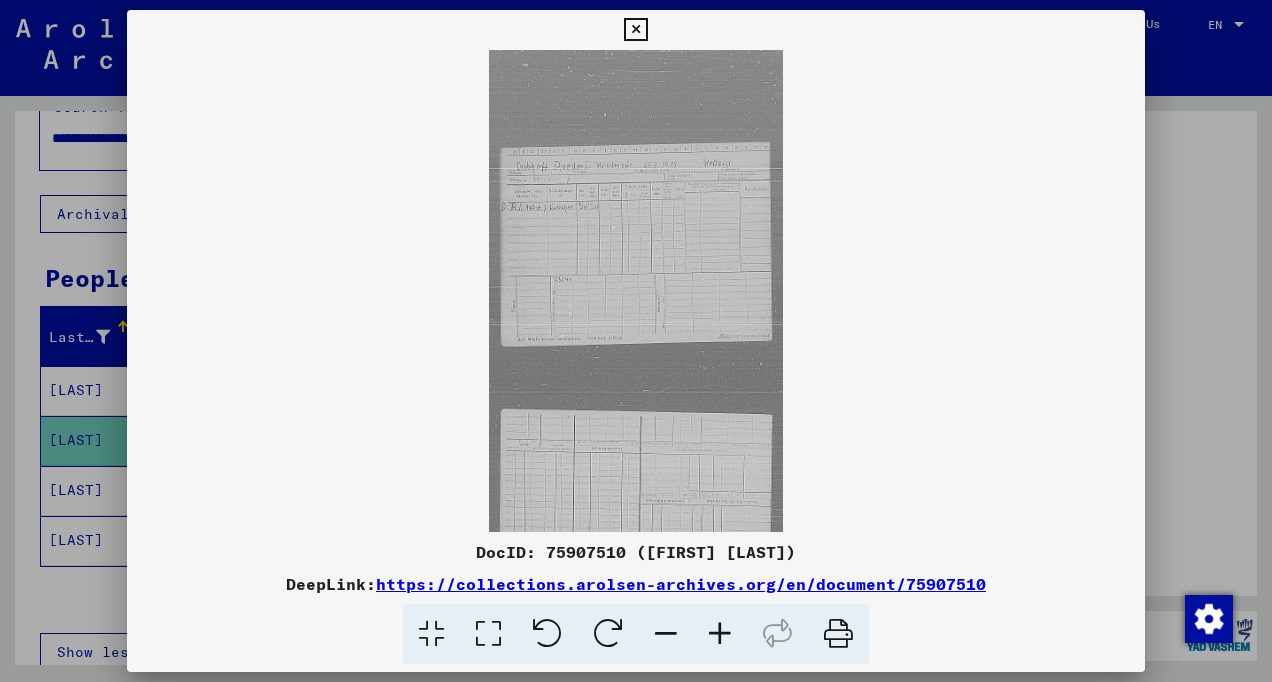 click at bounding box center (720, 634) 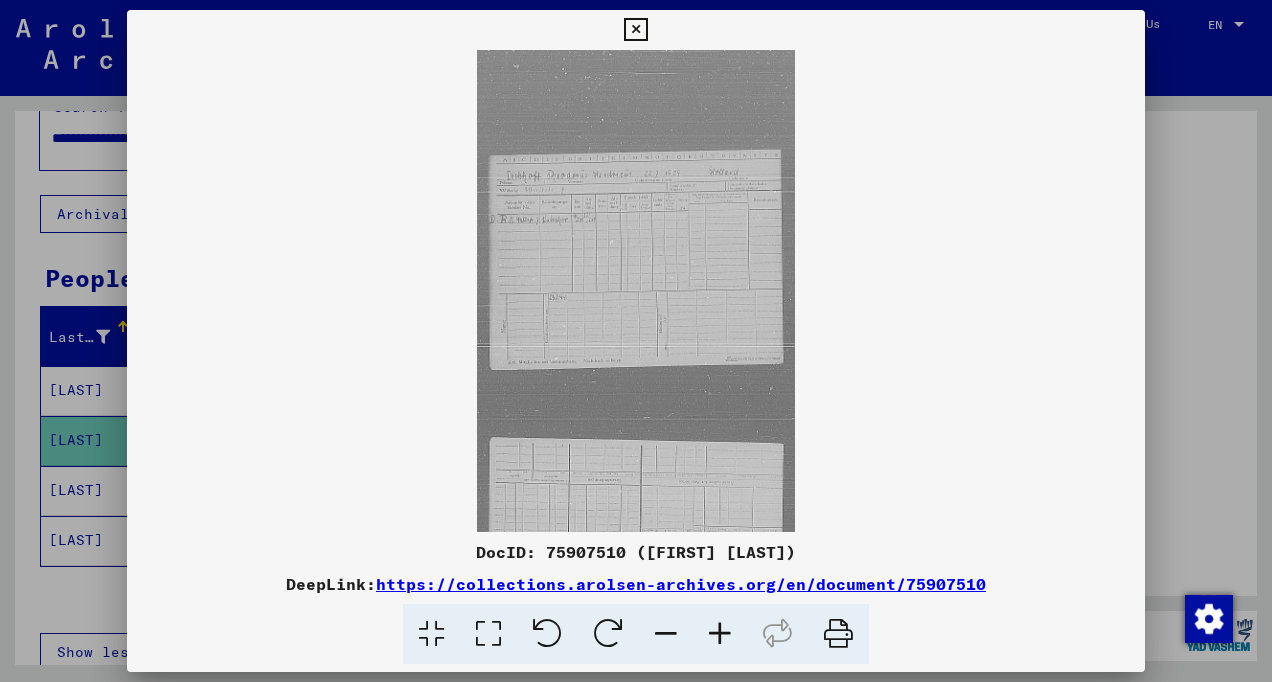 click at bounding box center (720, 634) 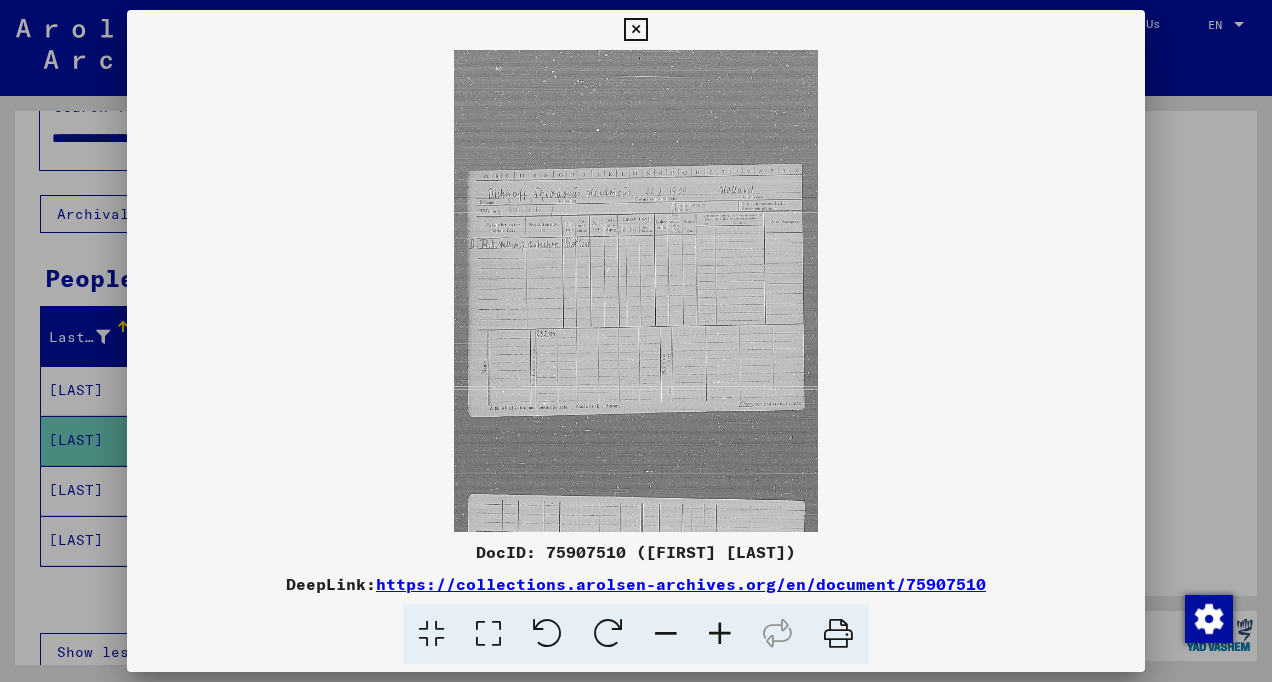 click at bounding box center (720, 634) 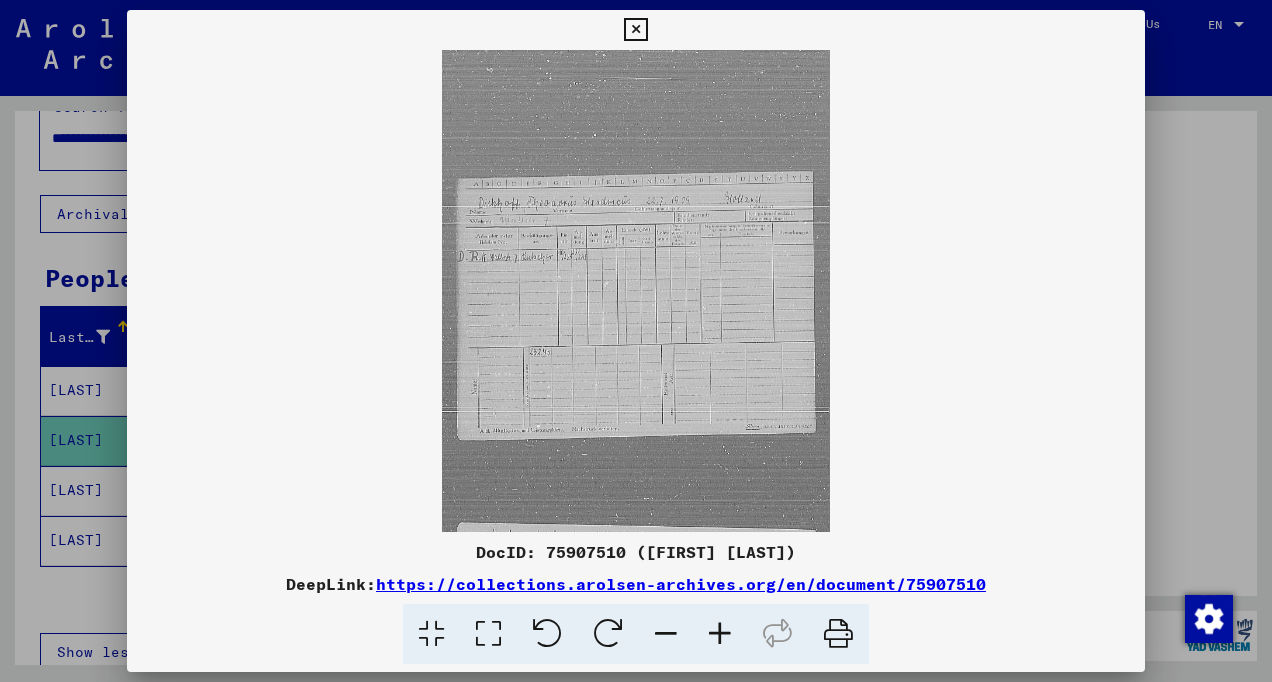 click at bounding box center [720, 634] 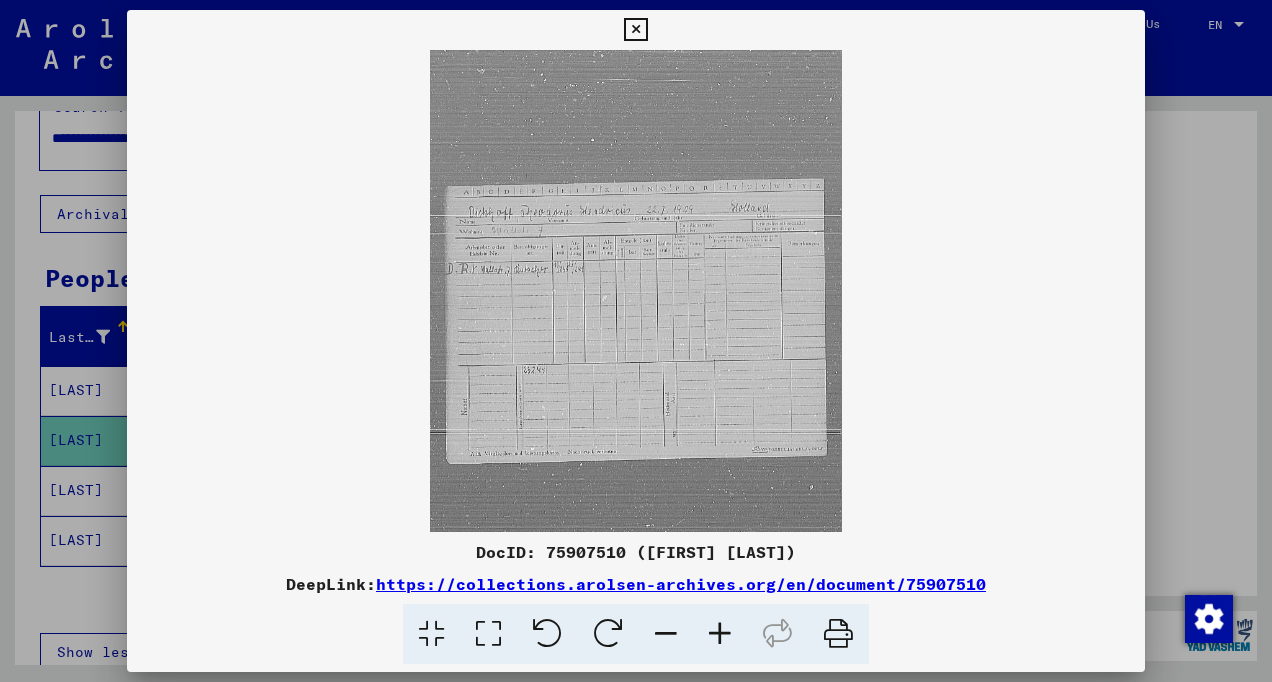 click at bounding box center (720, 634) 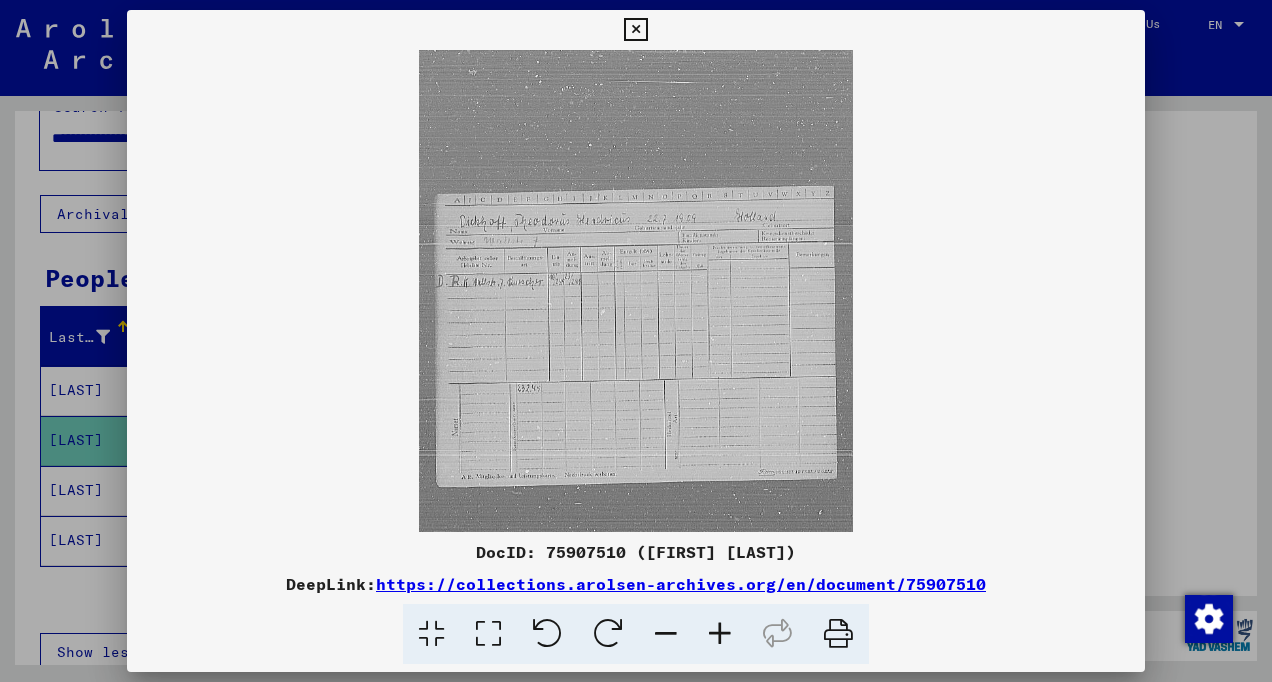 click at bounding box center [720, 634] 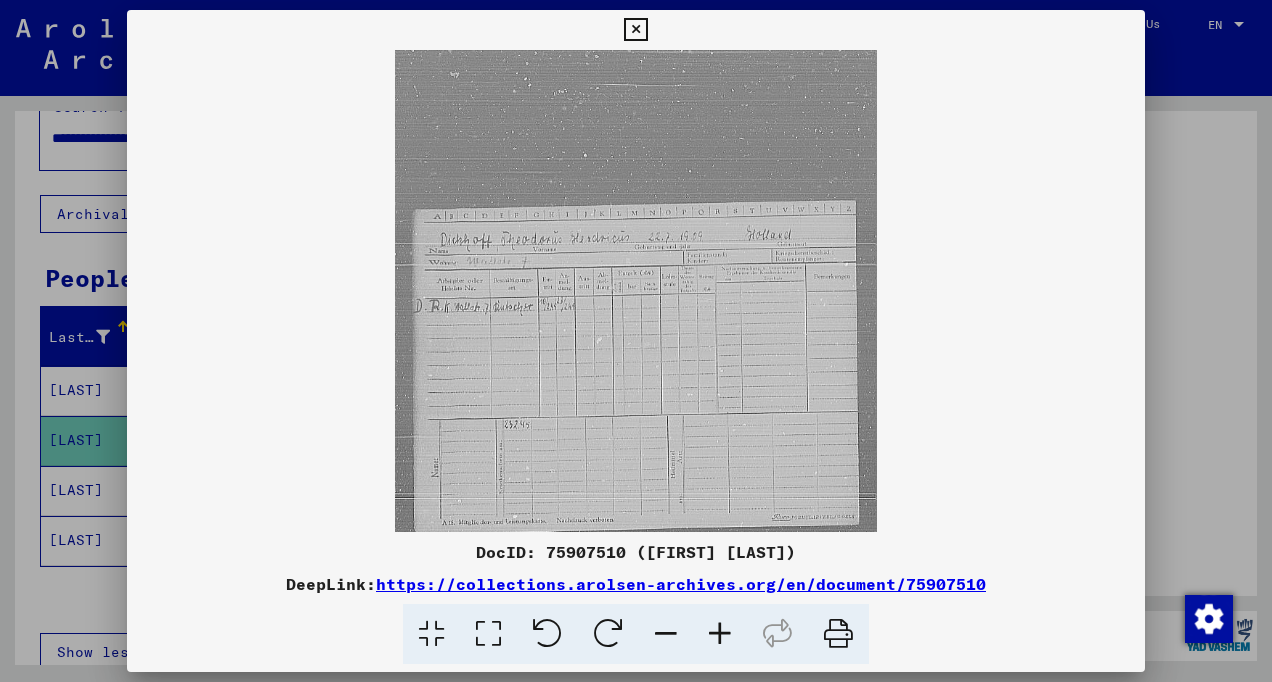 click at bounding box center (720, 634) 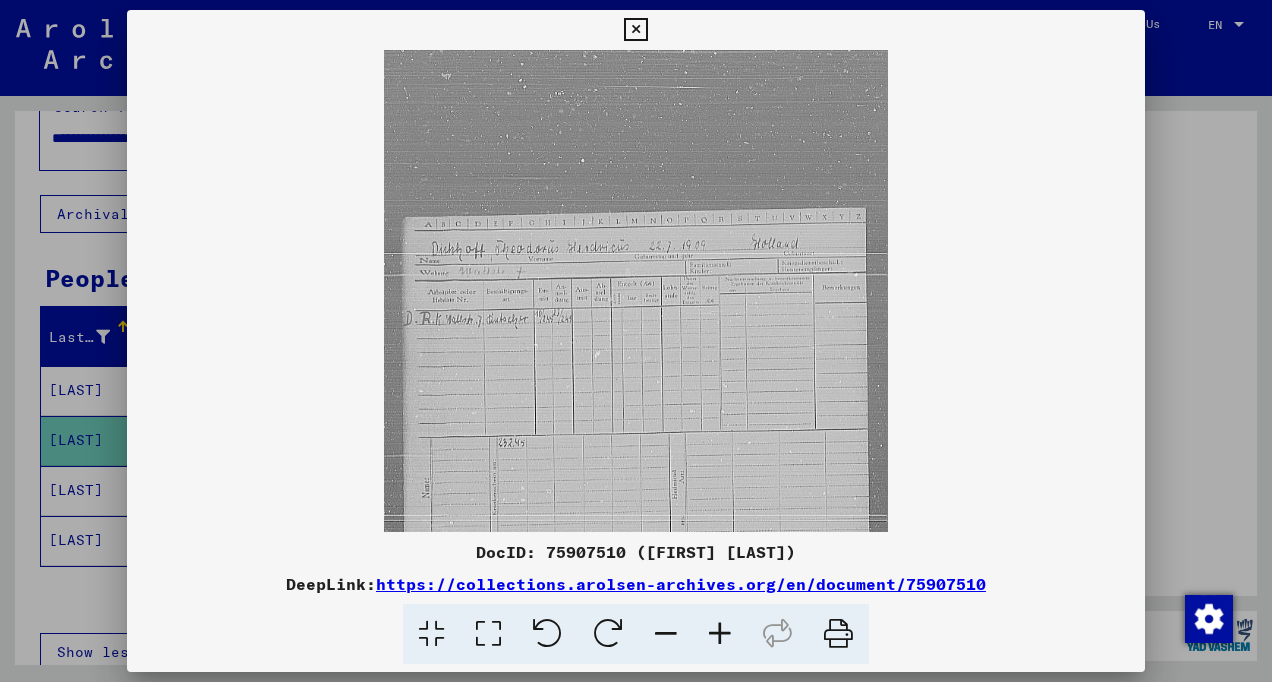 click at bounding box center (720, 634) 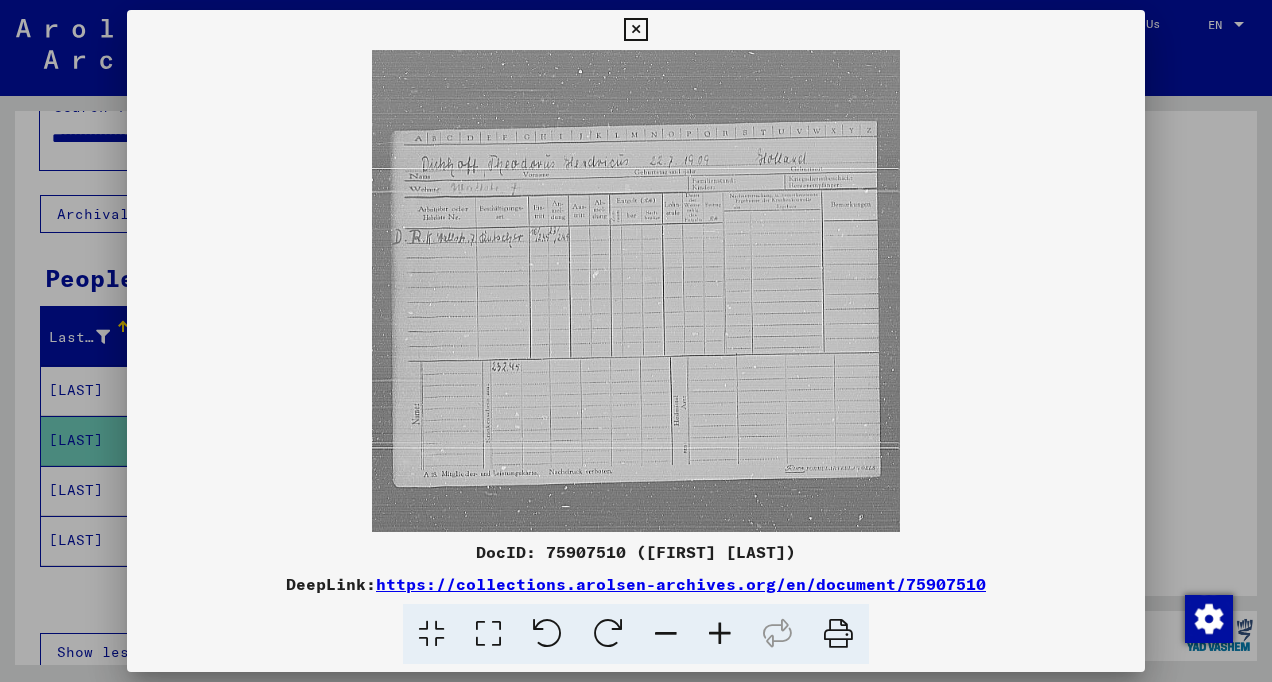 scroll, scrollTop: 100, scrollLeft: 0, axis: vertical 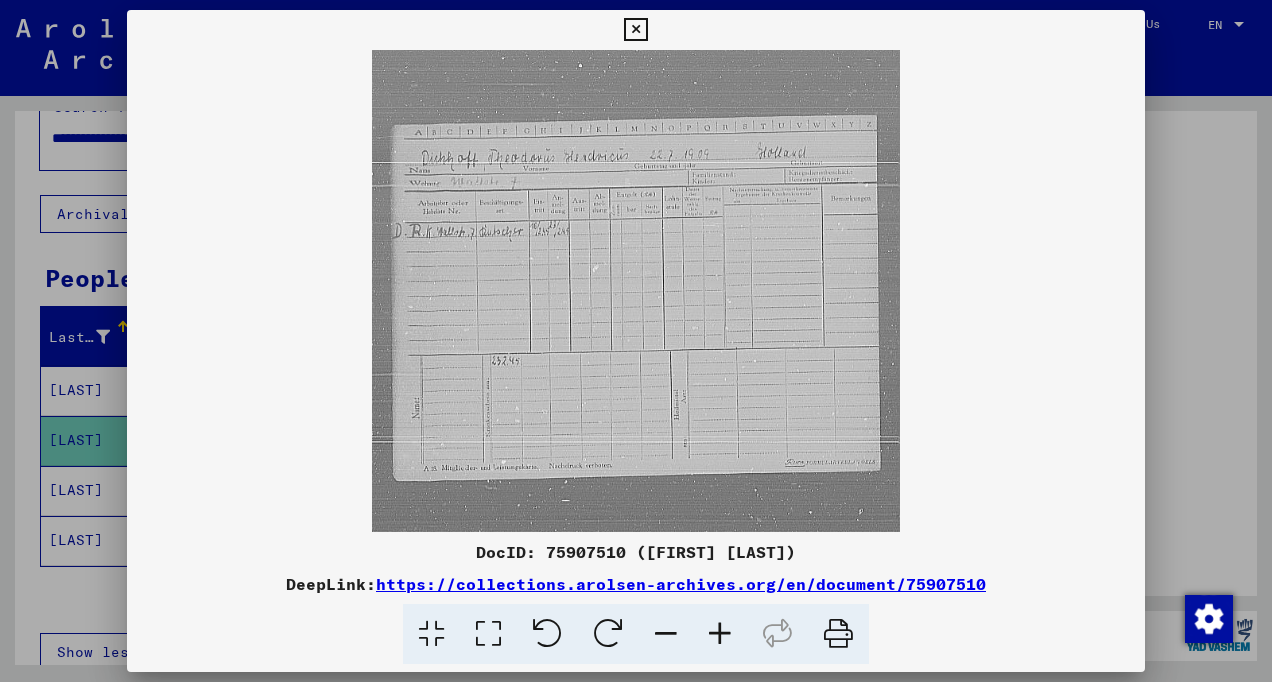drag, startPoint x: 624, startPoint y: 451, endPoint x: 641, endPoint y: 351, distance: 101.43471 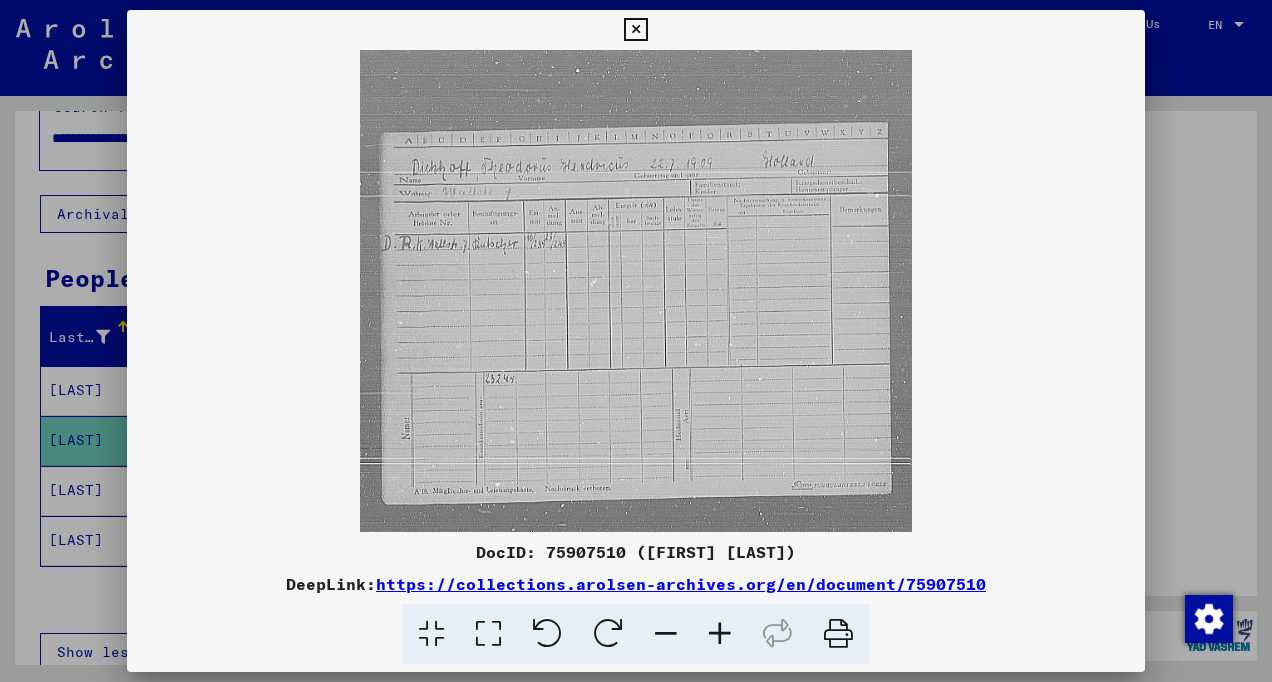 click at bounding box center (720, 634) 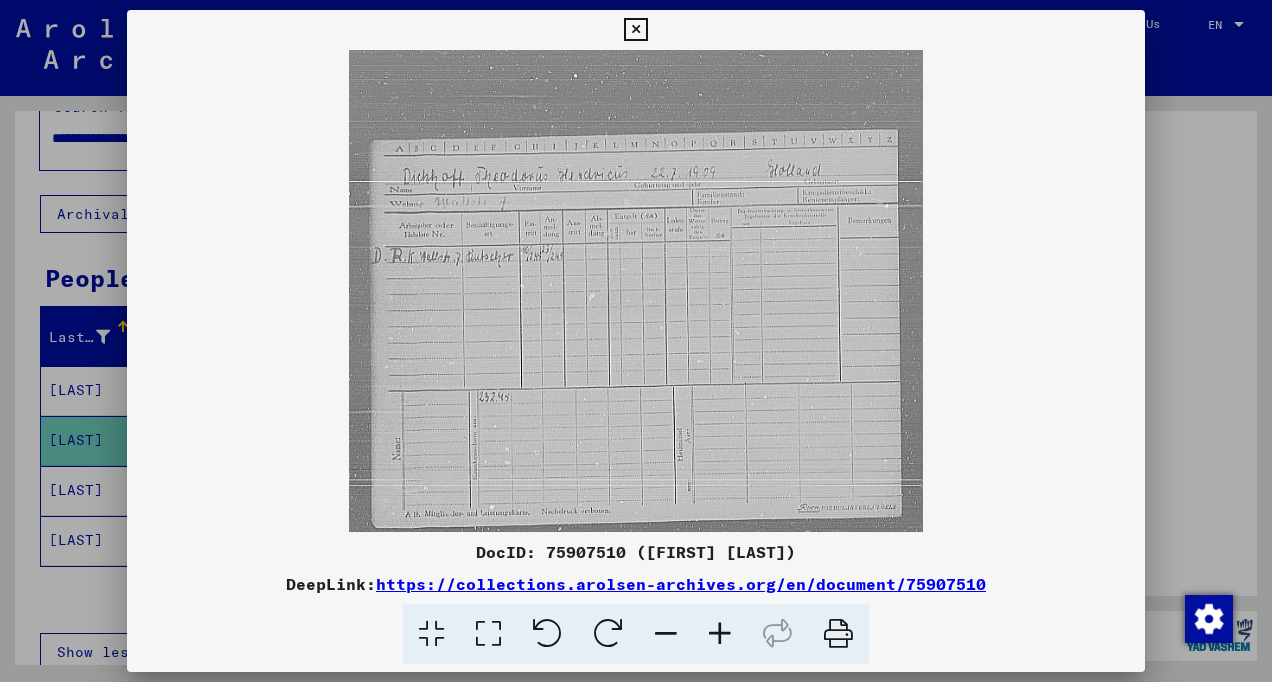 click at bounding box center [720, 634] 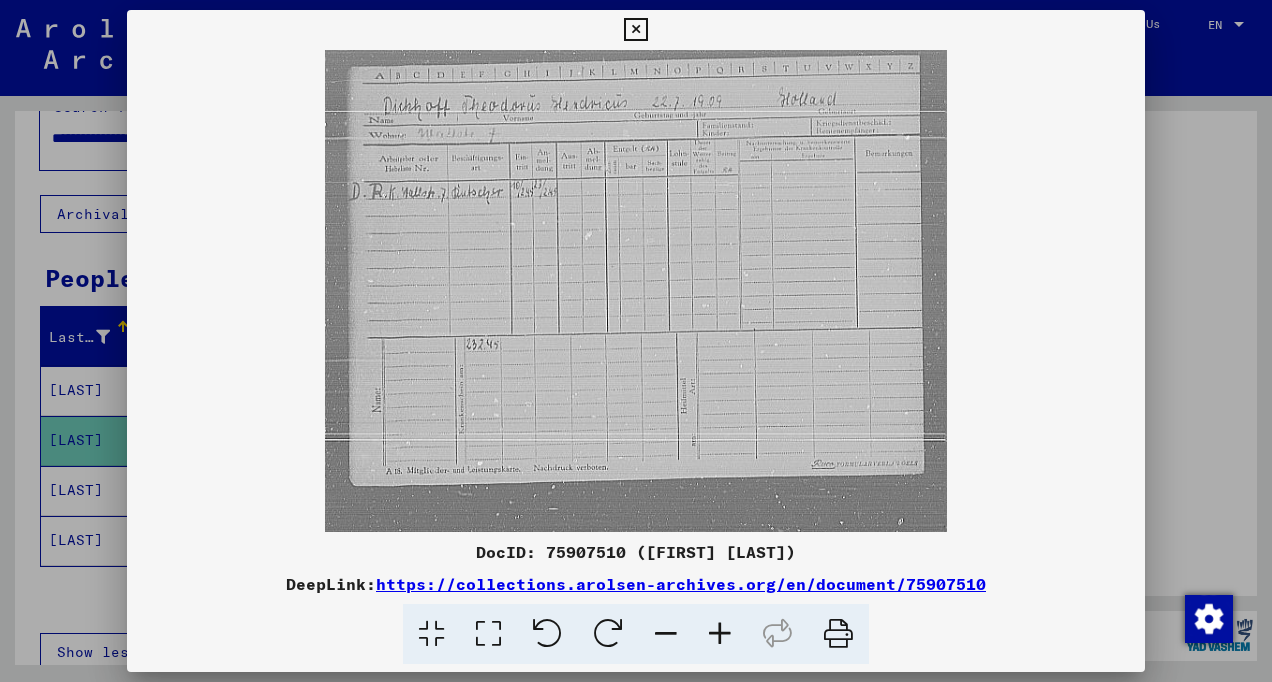 scroll, scrollTop: 190, scrollLeft: 0, axis: vertical 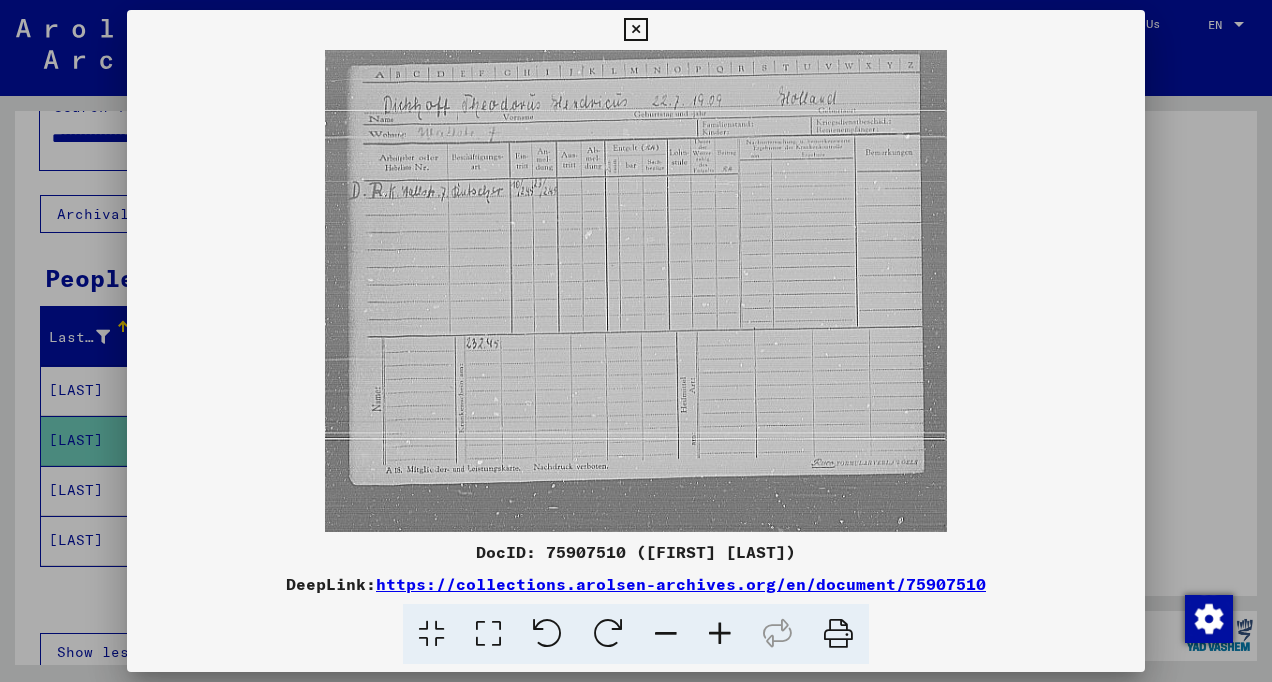 drag, startPoint x: 576, startPoint y: 469, endPoint x: 583, endPoint y: 379, distance: 90.27181 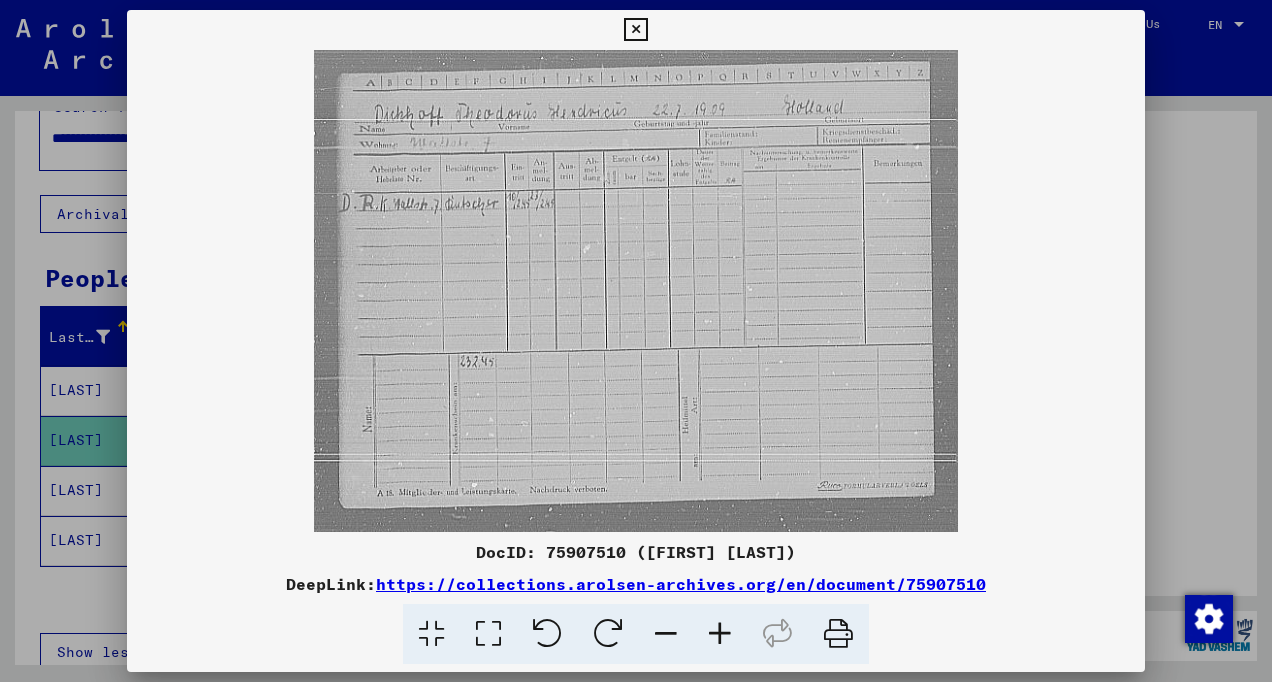 click at bounding box center [720, 634] 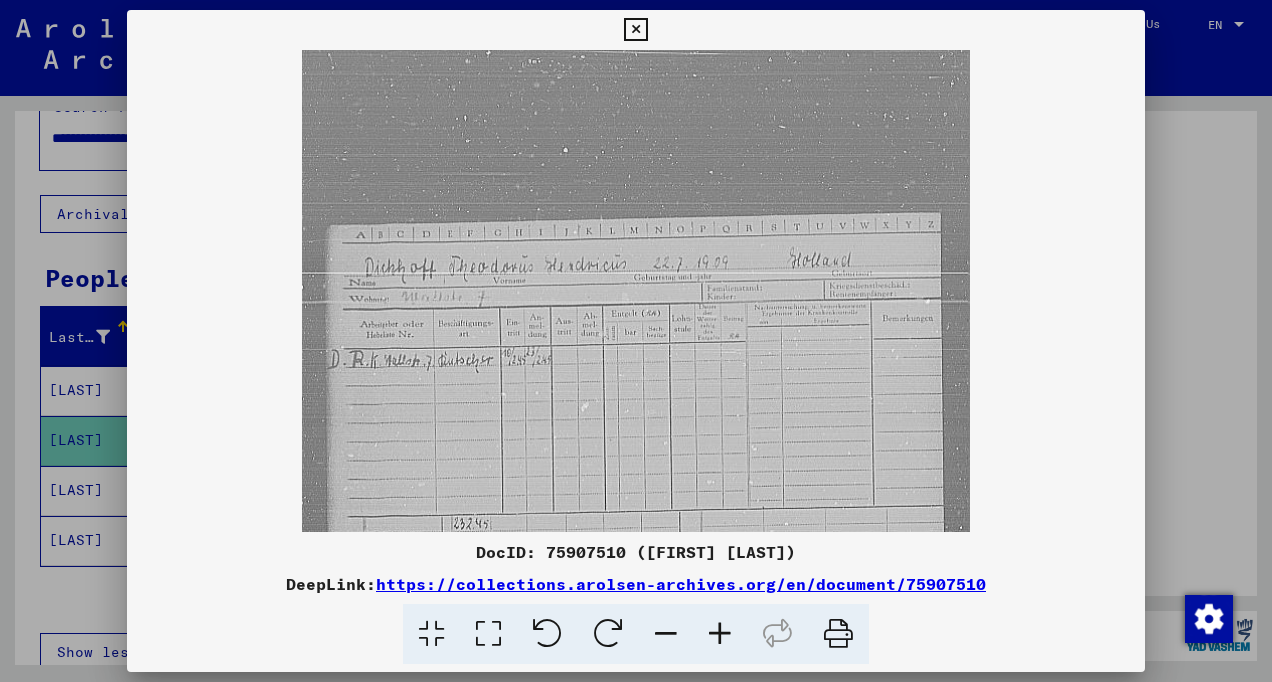 scroll, scrollTop: 0, scrollLeft: 0, axis: both 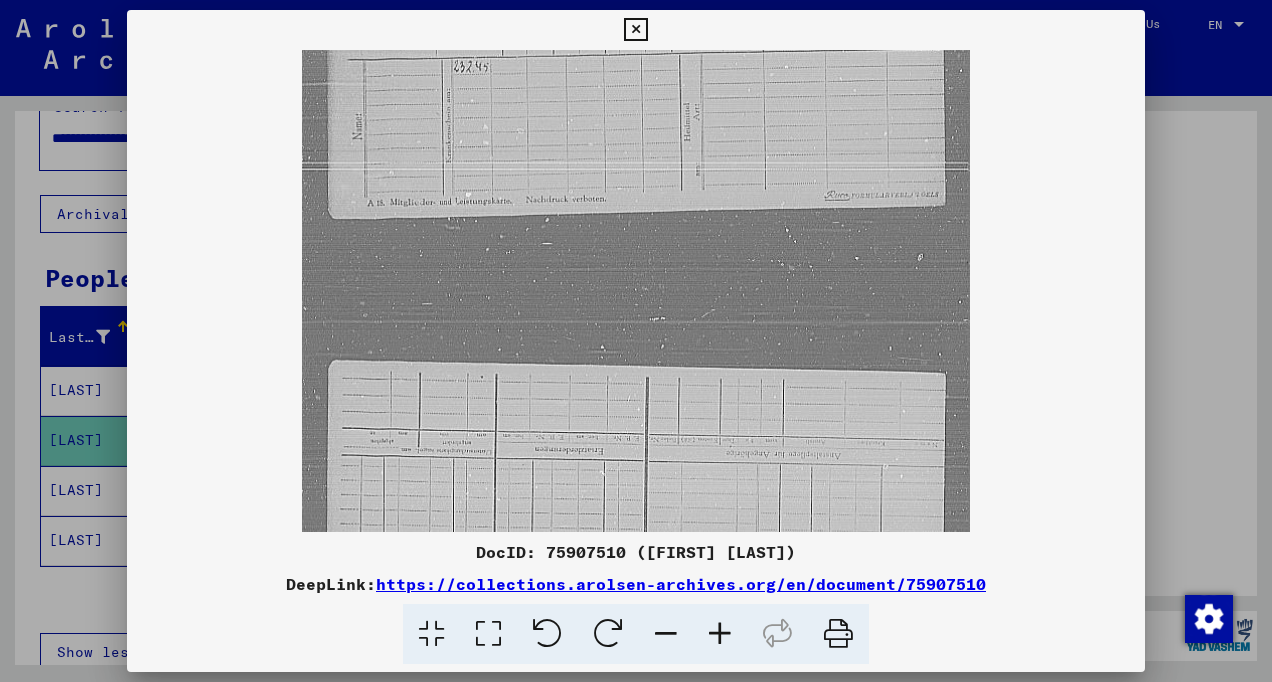 drag, startPoint x: 734, startPoint y: 293, endPoint x: 714, endPoint y: 25, distance: 268.74524 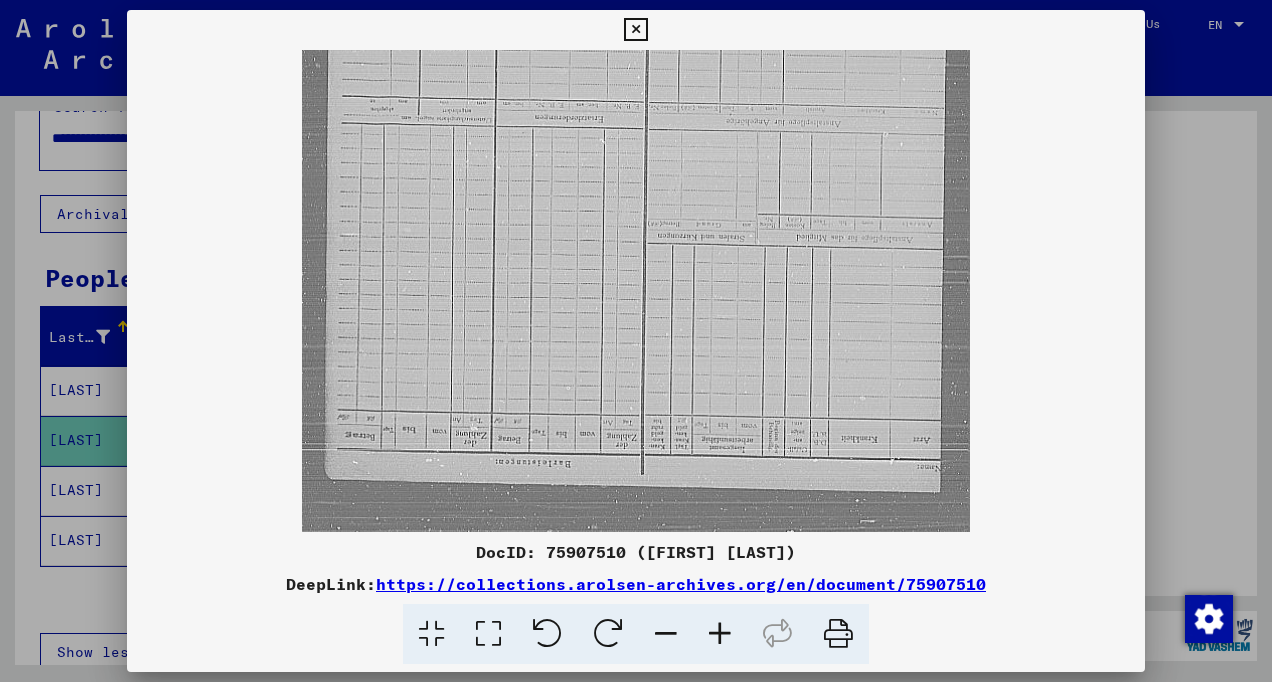 scroll, scrollTop: 848, scrollLeft: 0, axis: vertical 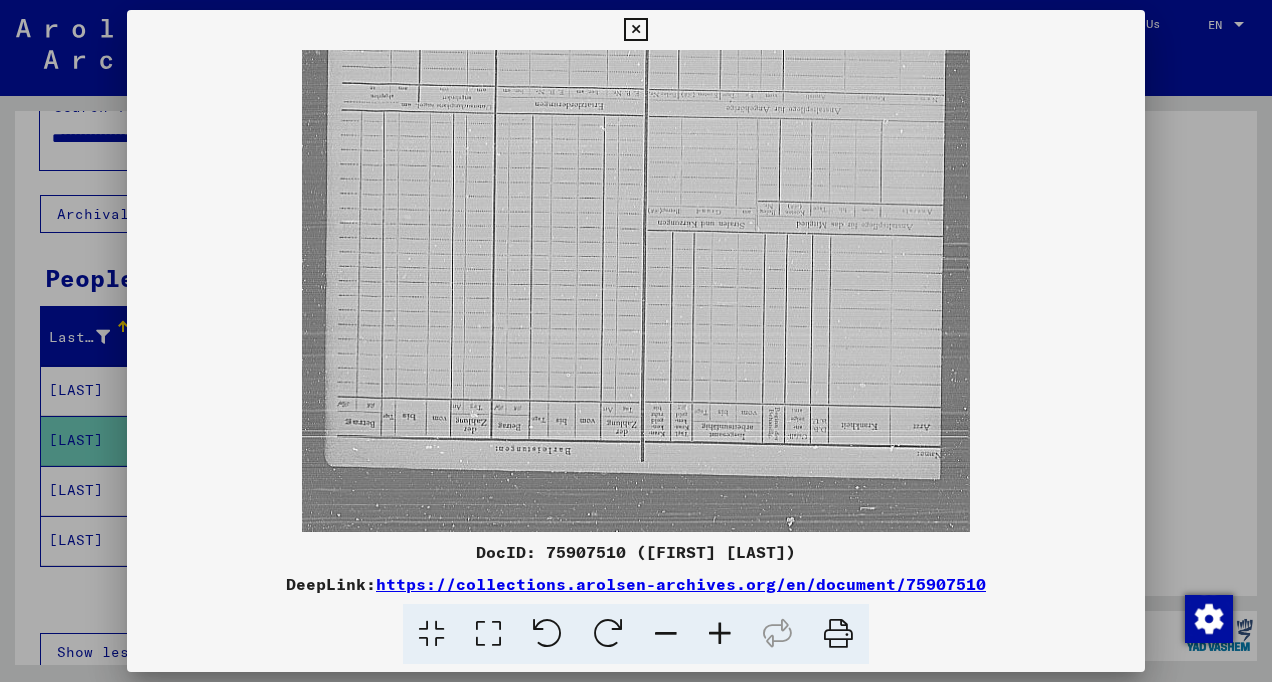 drag, startPoint x: 725, startPoint y: 309, endPoint x: 710, endPoint y: -36, distance: 345.32593 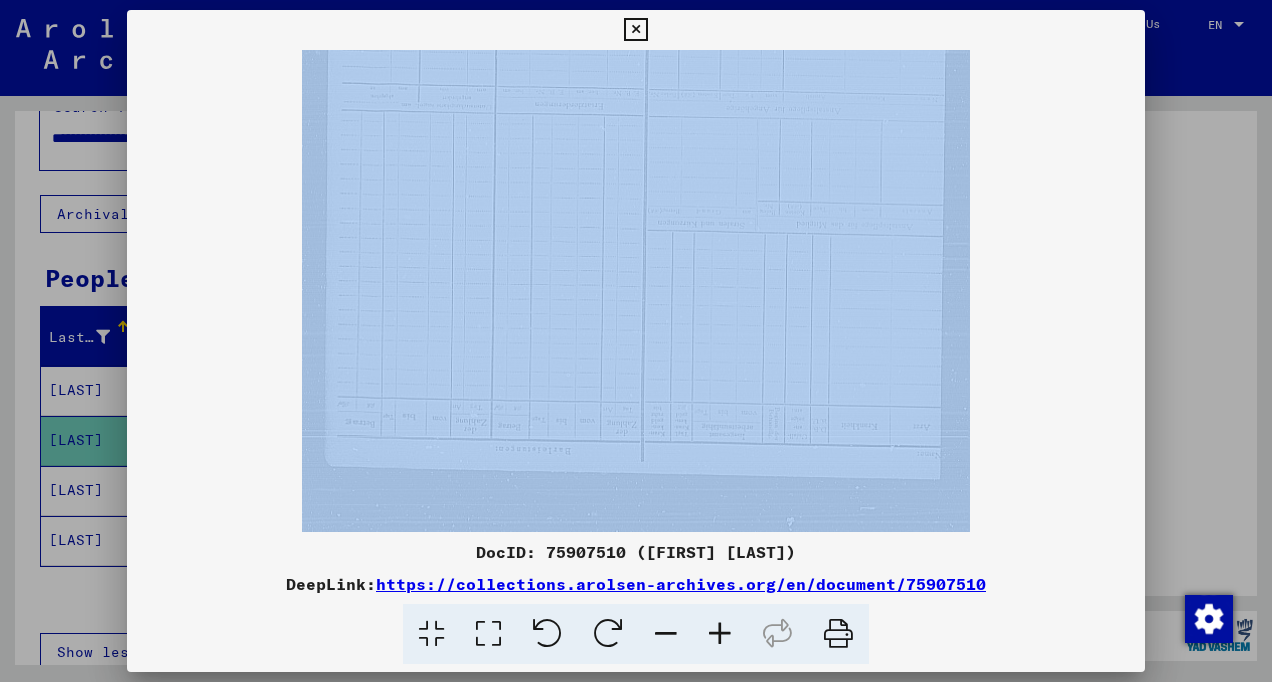 drag, startPoint x: 705, startPoint y: 16, endPoint x: 710, endPoint y: 94, distance: 78.160095 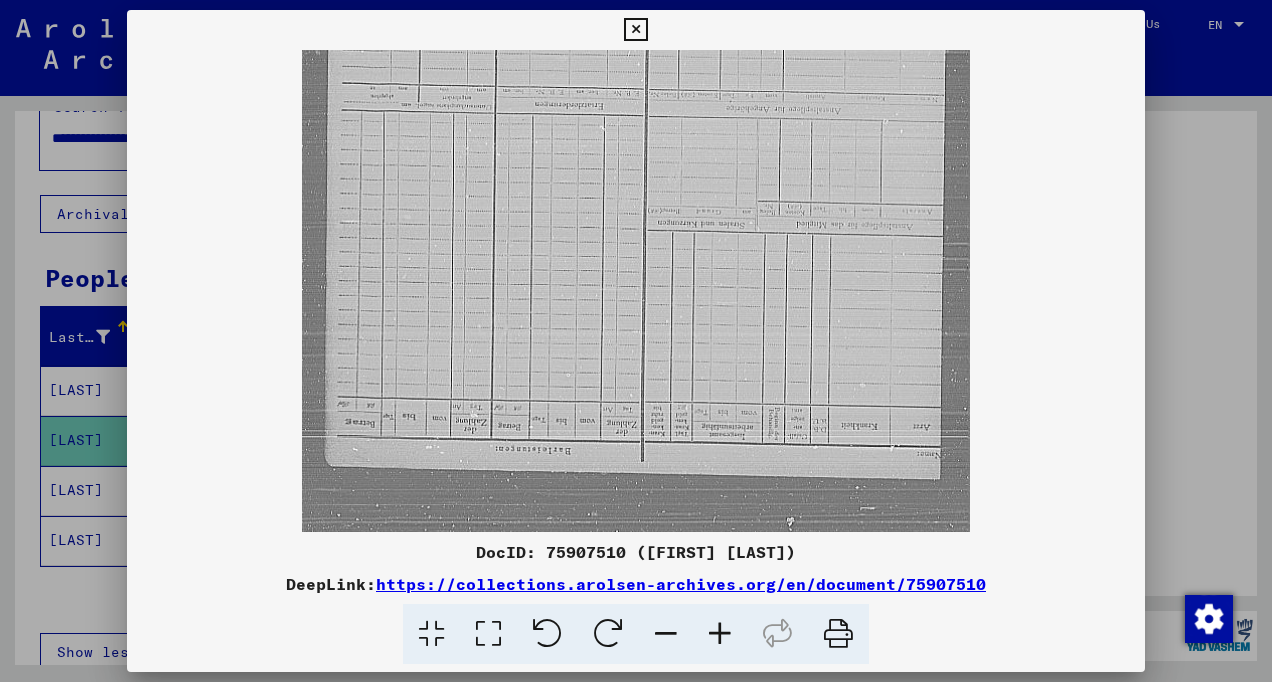 click at bounding box center [635, 30] 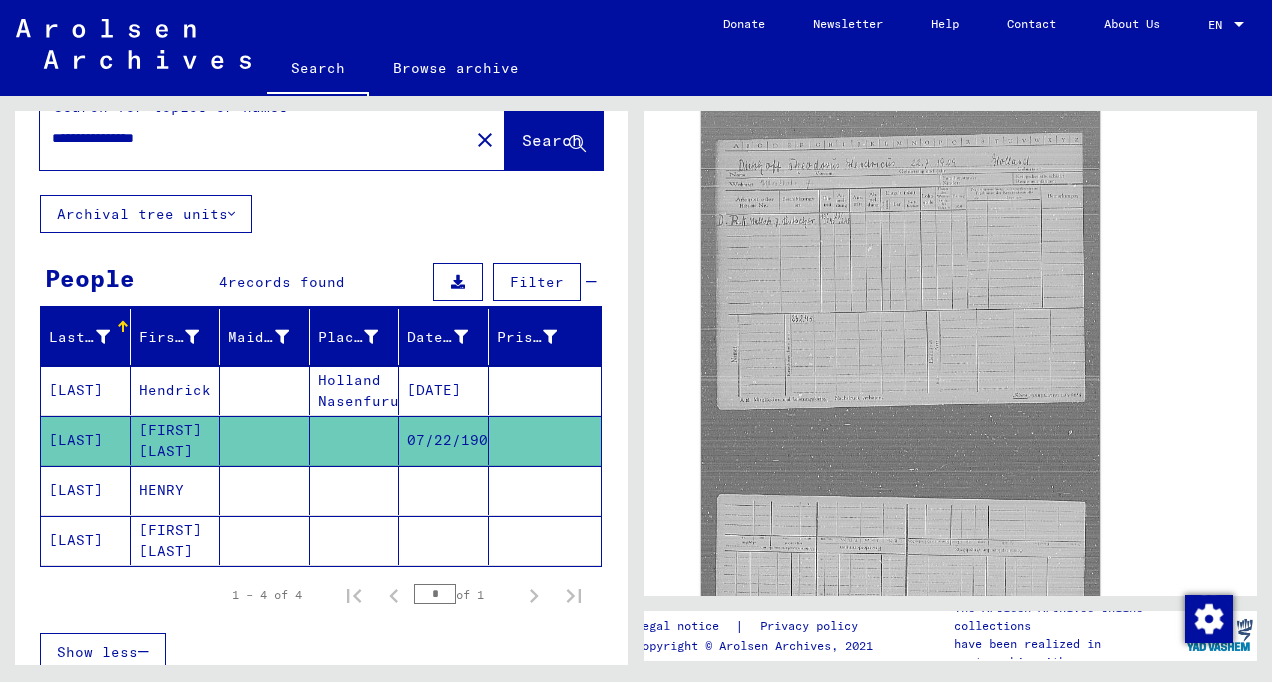 click on "HENRY" at bounding box center [176, 540] 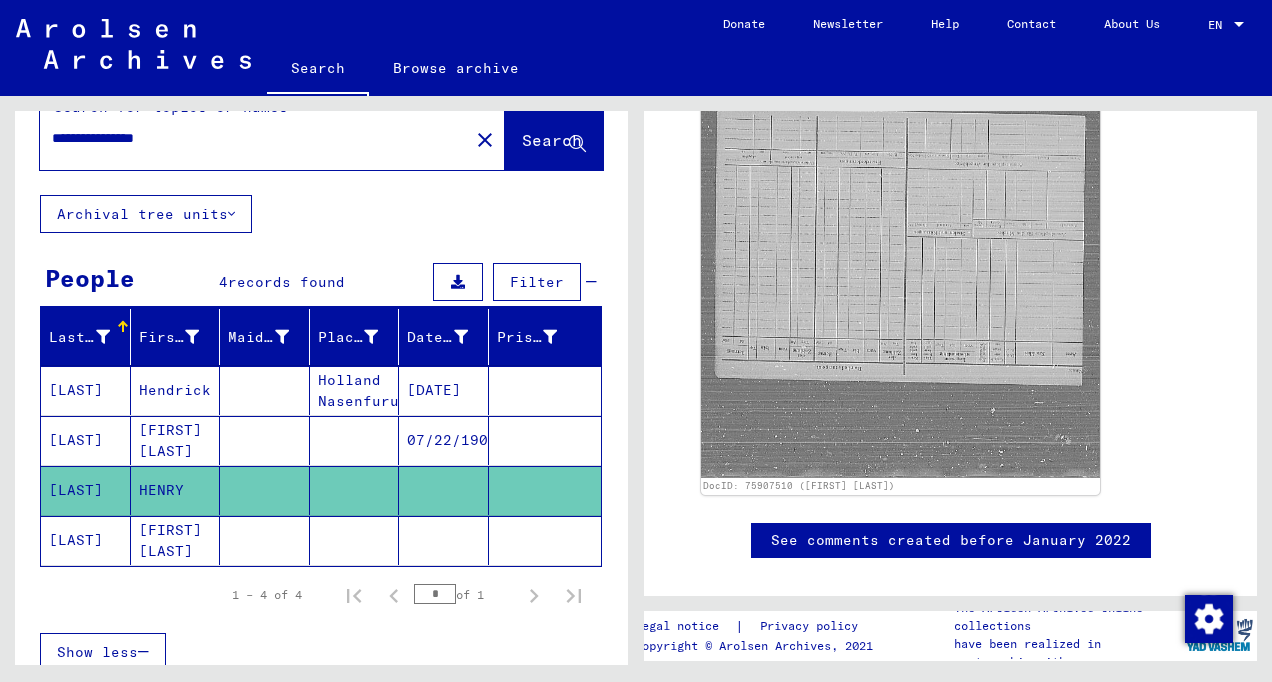 scroll, scrollTop: 323, scrollLeft: 0, axis: vertical 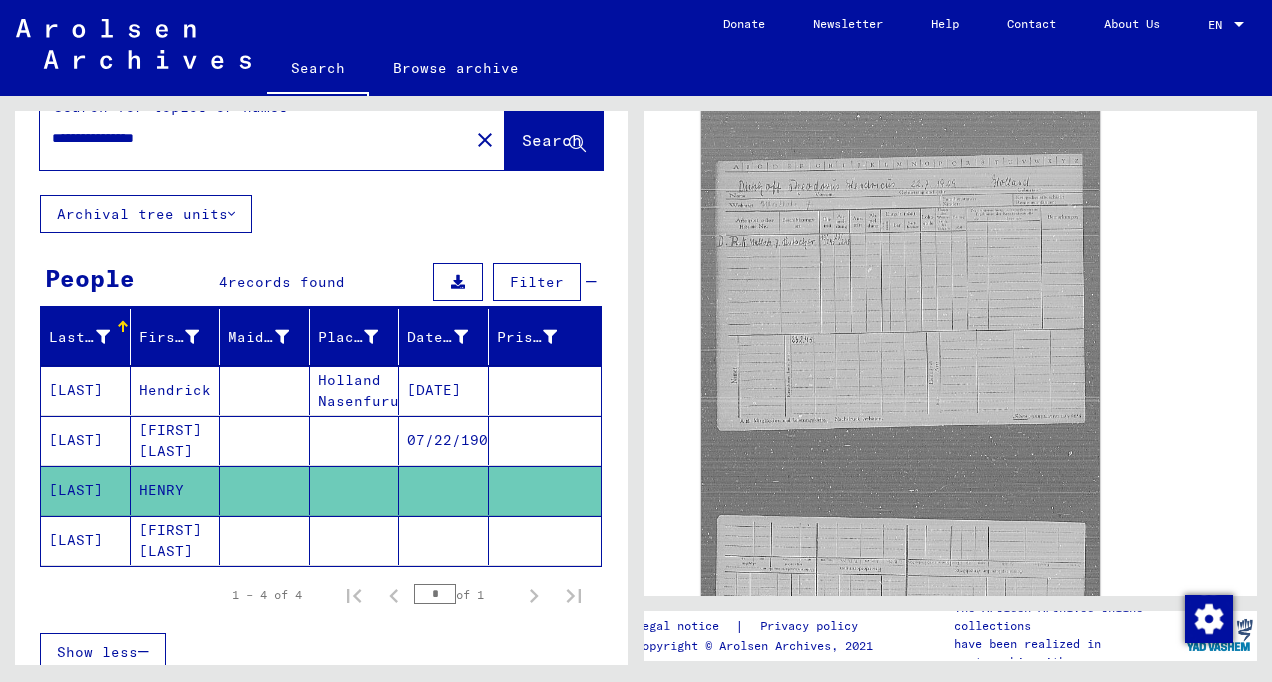 click on "HENRY" 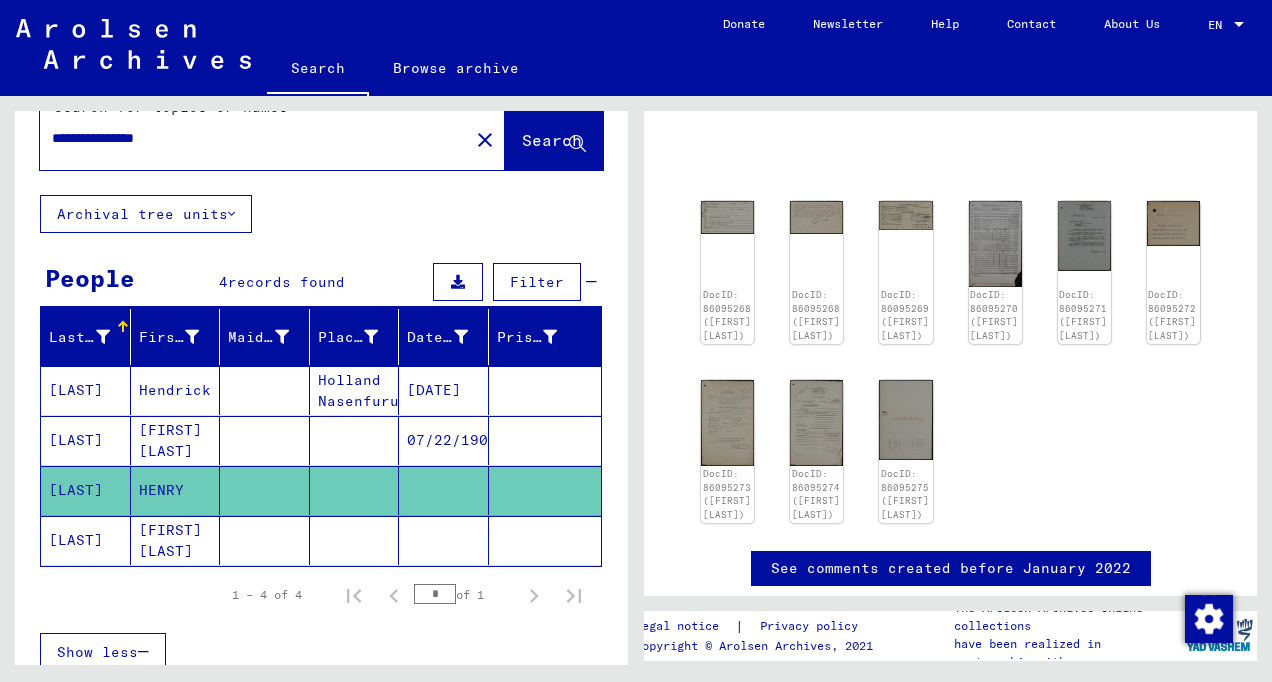 scroll, scrollTop: 145, scrollLeft: 0, axis: vertical 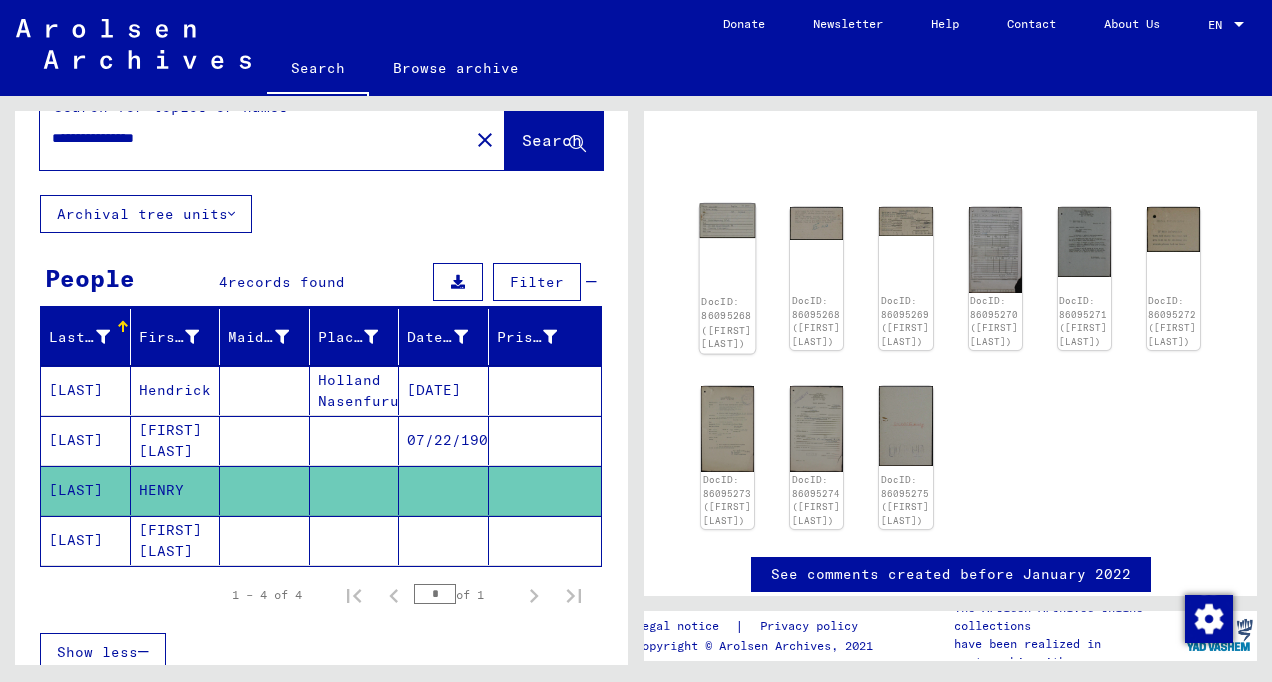 click on "DocID: 86095268 ([FIRST] [LAST])" 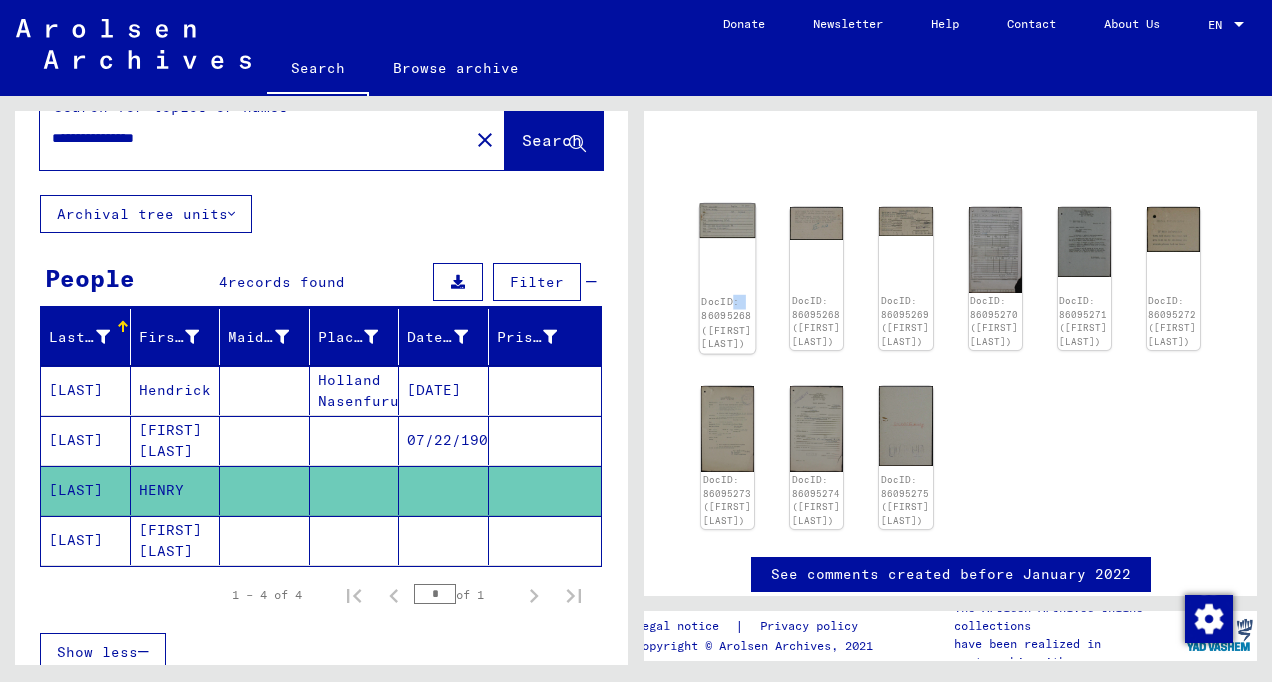 click on "DocID: 86095268 ([FIRST] [LAST])" 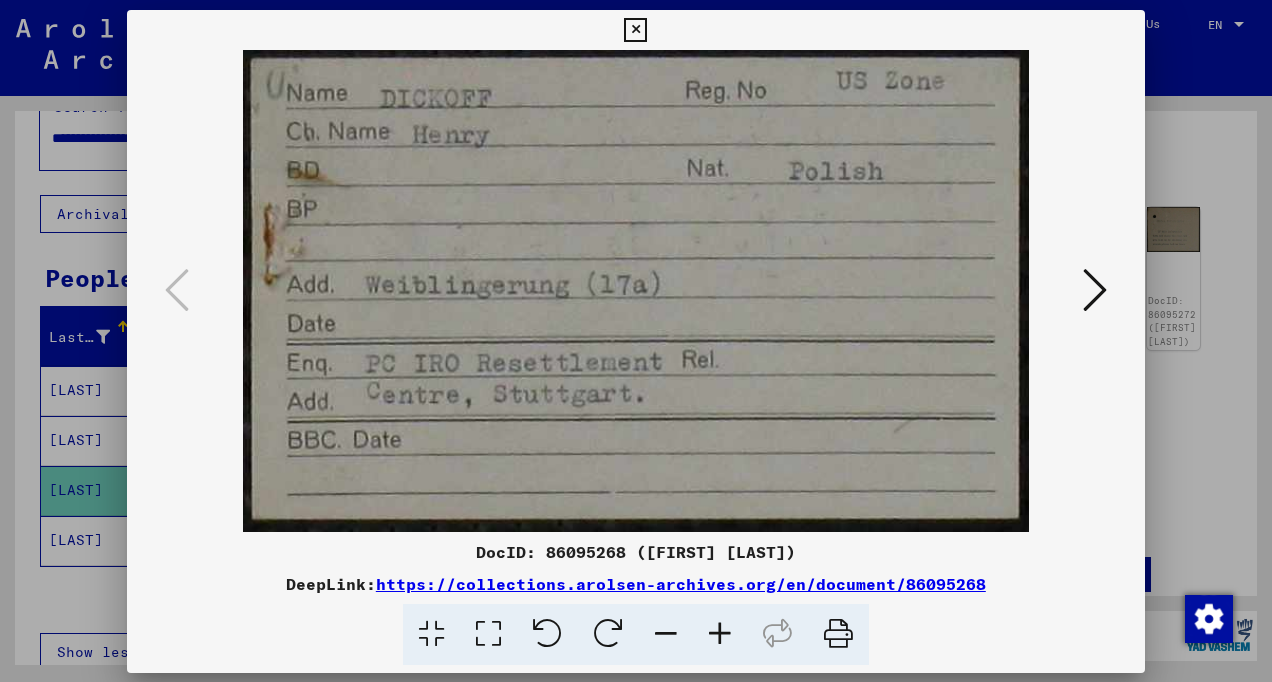 click at bounding box center (636, 291) 